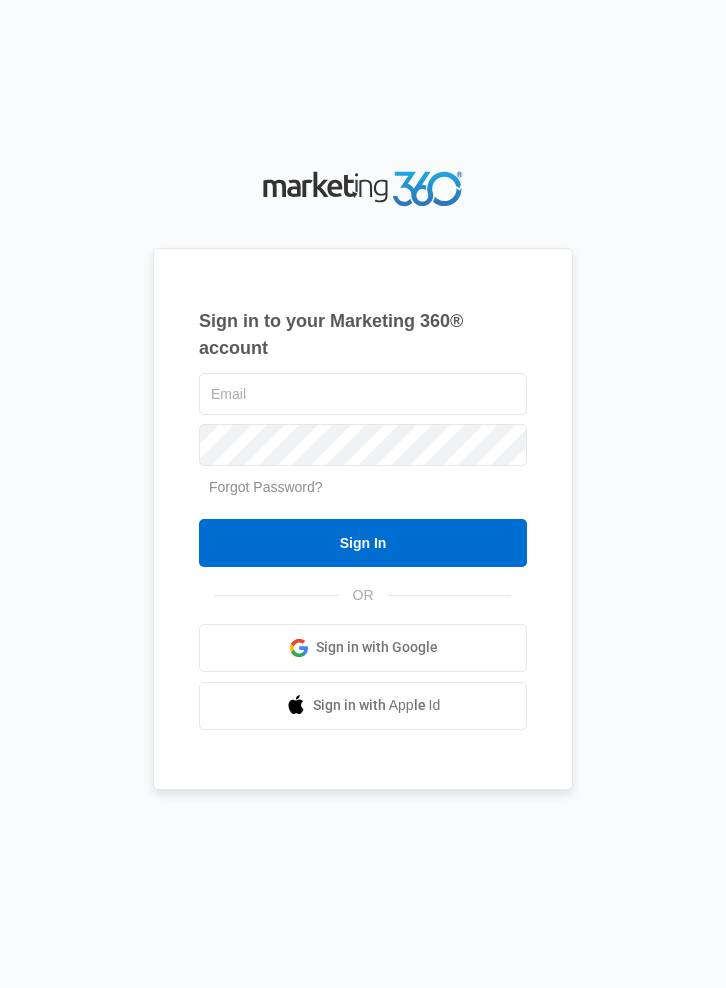 scroll, scrollTop: 0, scrollLeft: 0, axis: both 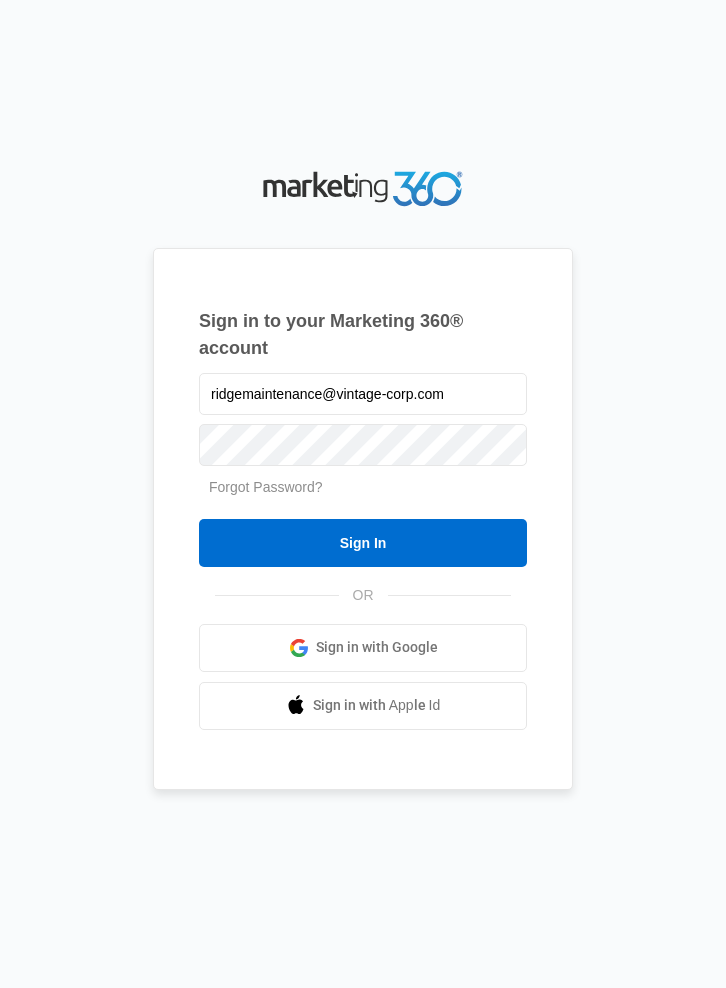 type on "ridgemaintenance@vintage-corp.com" 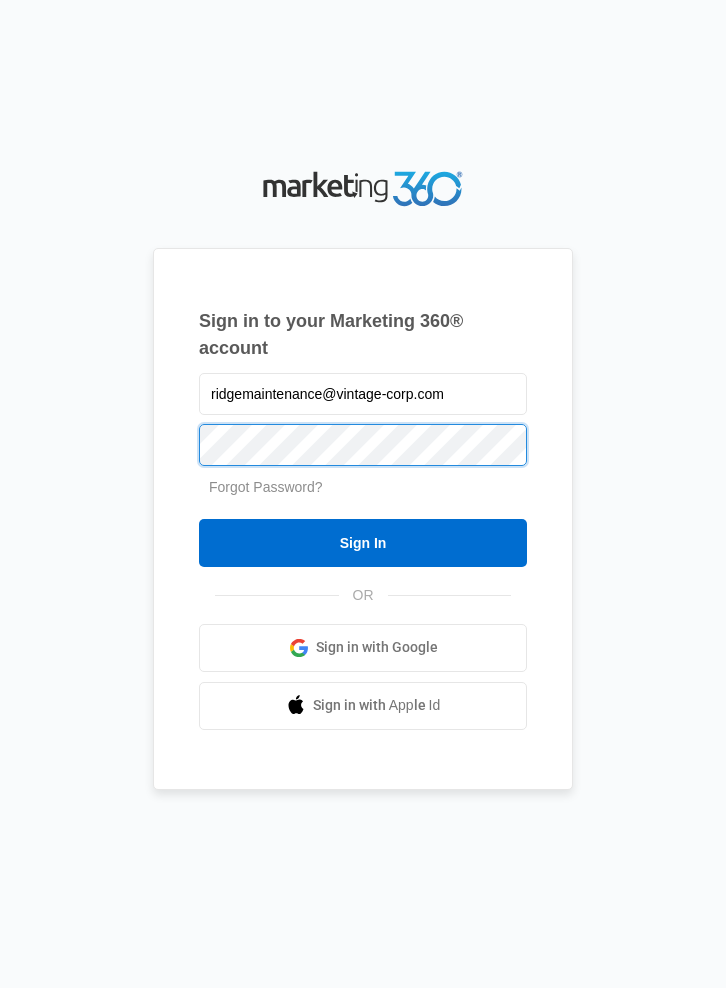click on "Sign In" at bounding box center [363, 543] 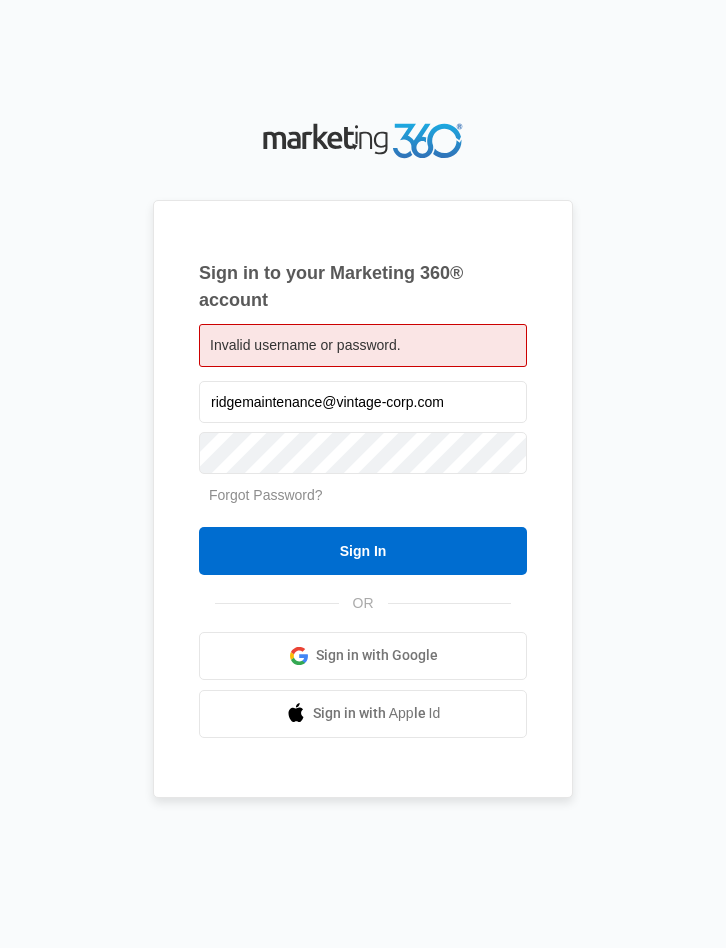 scroll, scrollTop: 0, scrollLeft: 0, axis: both 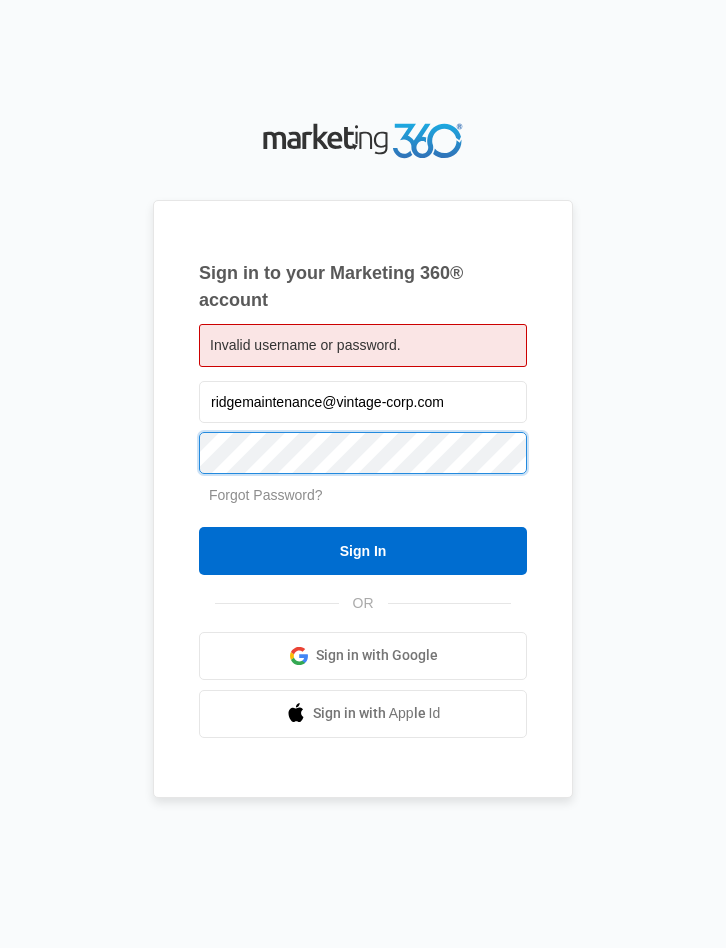 click on "Sign In" at bounding box center (363, 551) 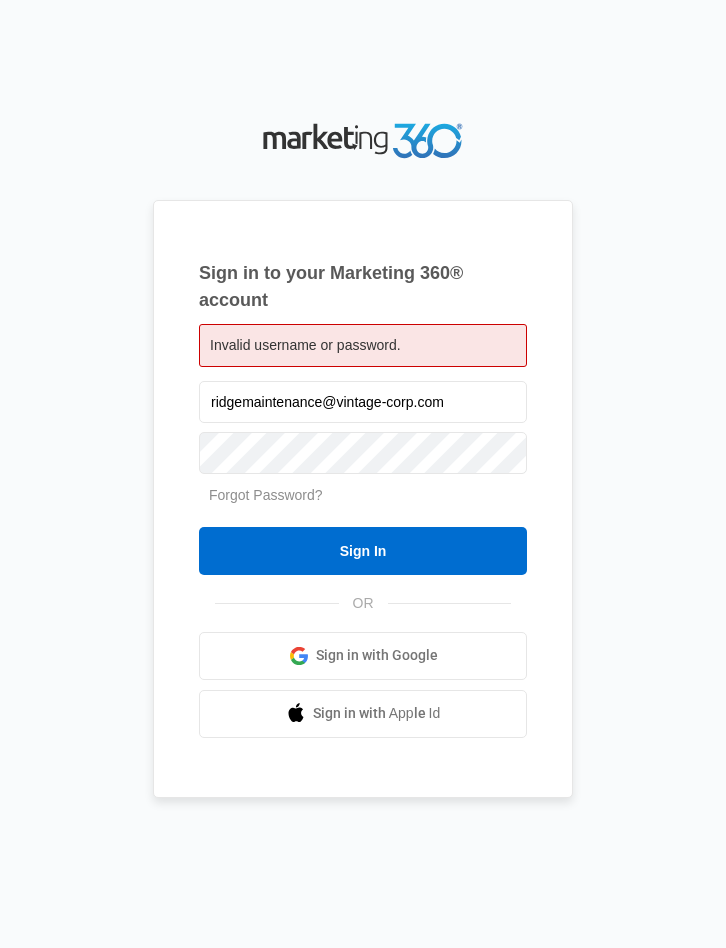 scroll, scrollTop: 0, scrollLeft: 0, axis: both 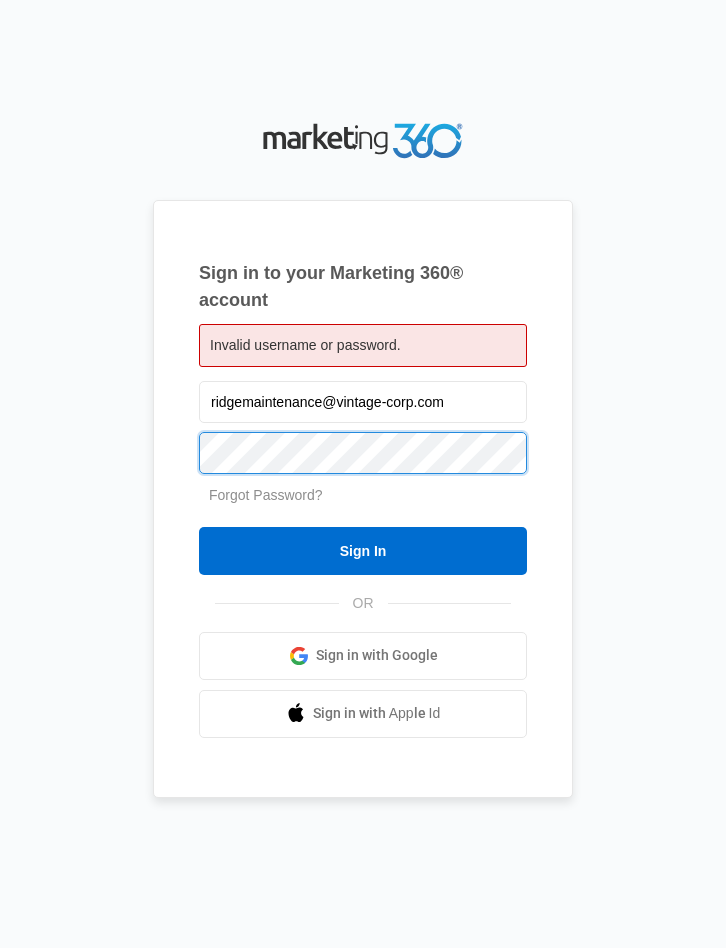 click on "Sign In" at bounding box center (363, 551) 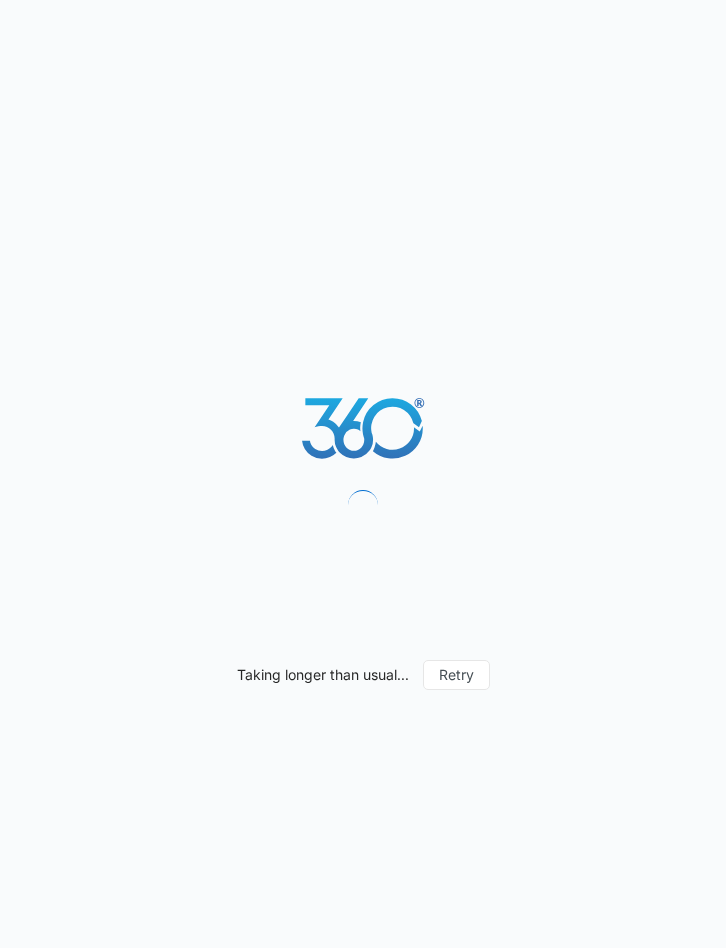 scroll, scrollTop: 0, scrollLeft: 0, axis: both 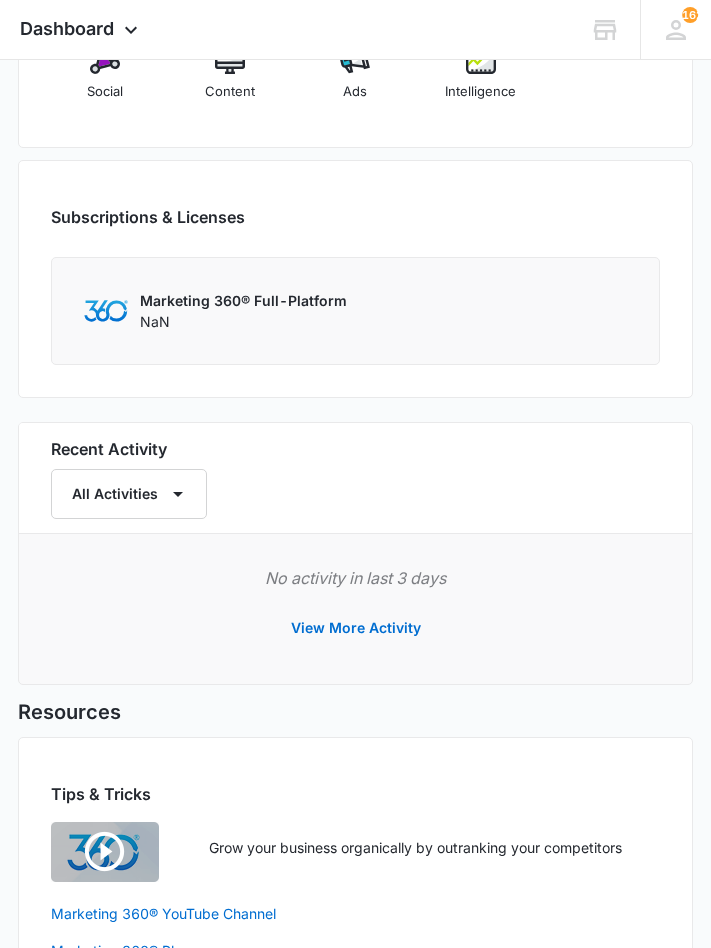 drag, startPoint x: 323, startPoint y: 445, endPoint x: 182, endPoint y: 427, distance: 142.14429 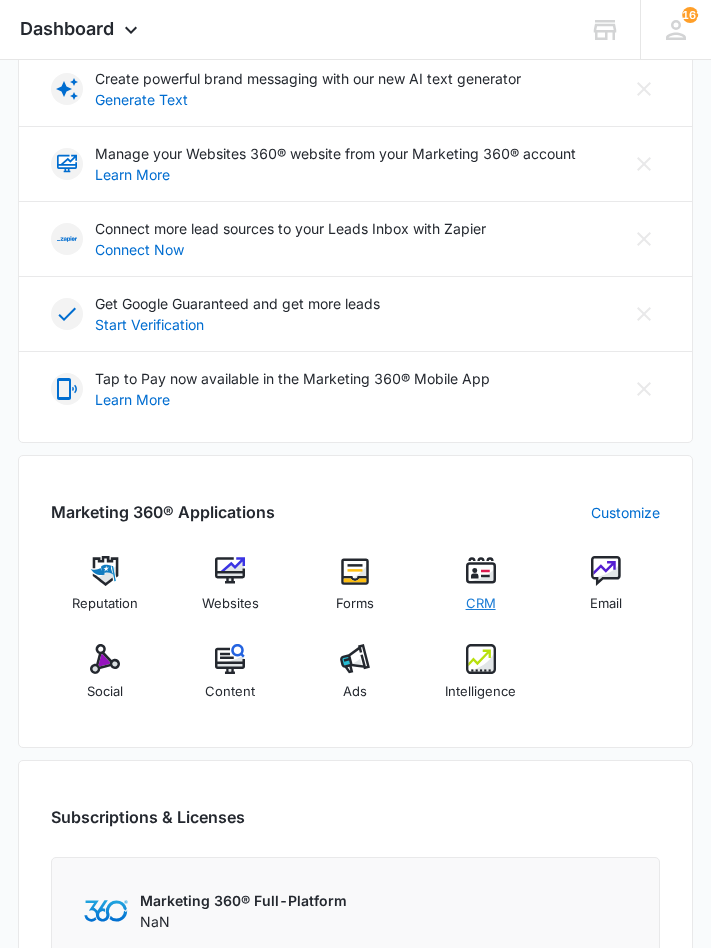 click on "CRM" at bounding box center [480, 591] 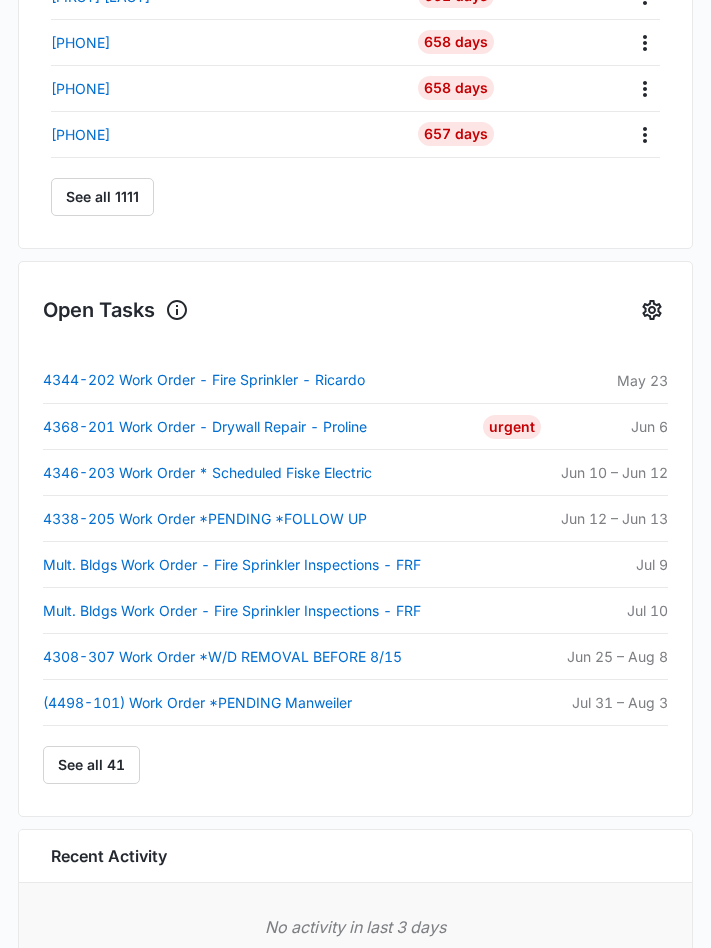 scroll, scrollTop: 1400, scrollLeft: 0, axis: vertical 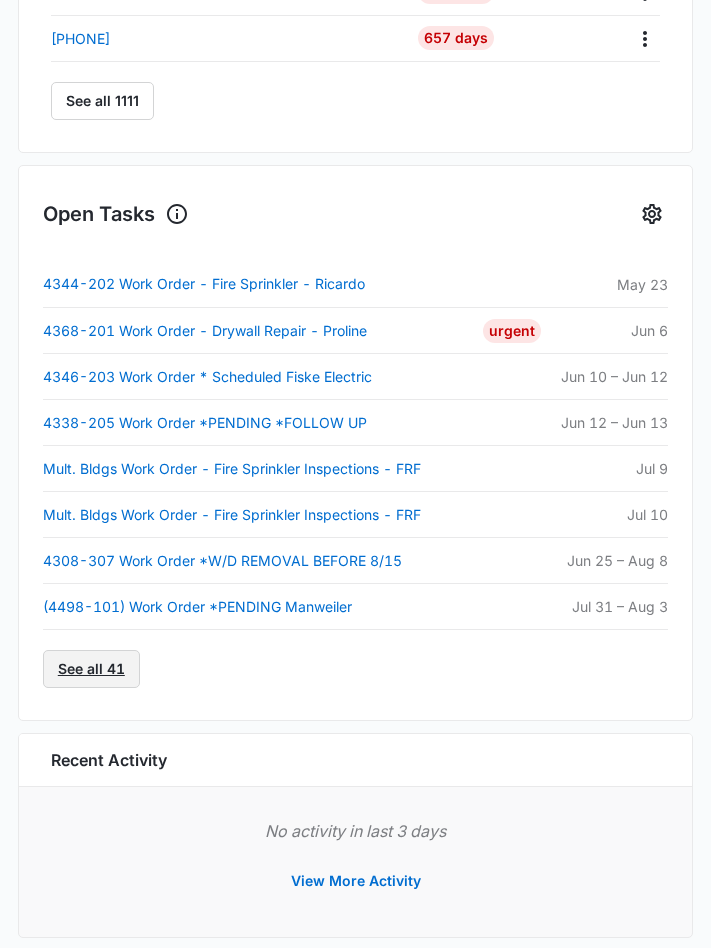 click on "See all 41" at bounding box center [91, 669] 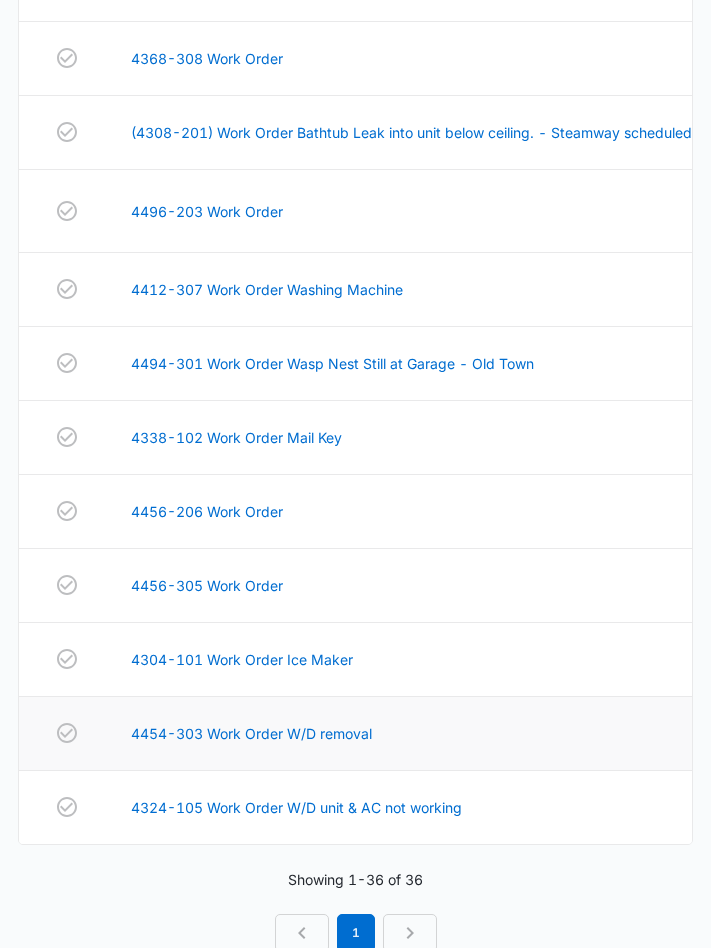 scroll, scrollTop: 2208, scrollLeft: 0, axis: vertical 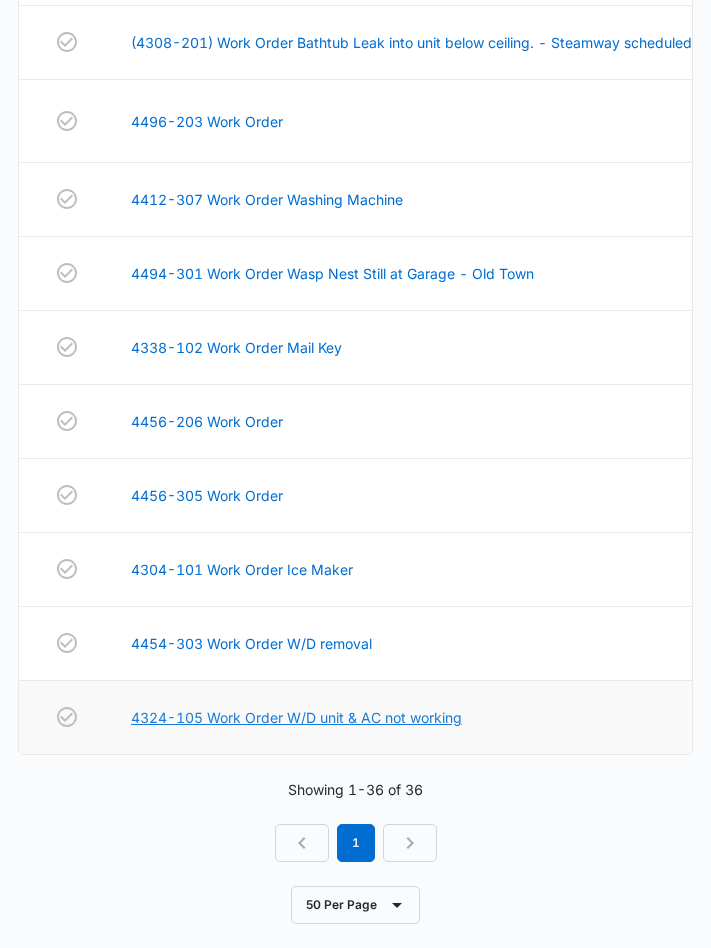 click on "4324-105 Work Order W/D unit & AC not working" at bounding box center (296, 717) 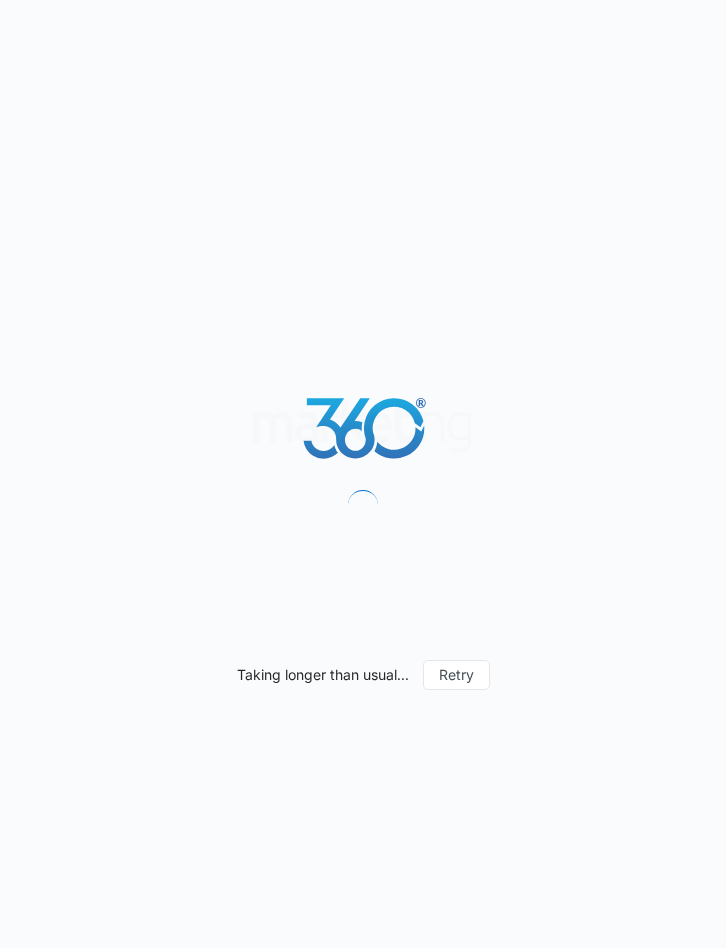 scroll, scrollTop: 0, scrollLeft: 0, axis: both 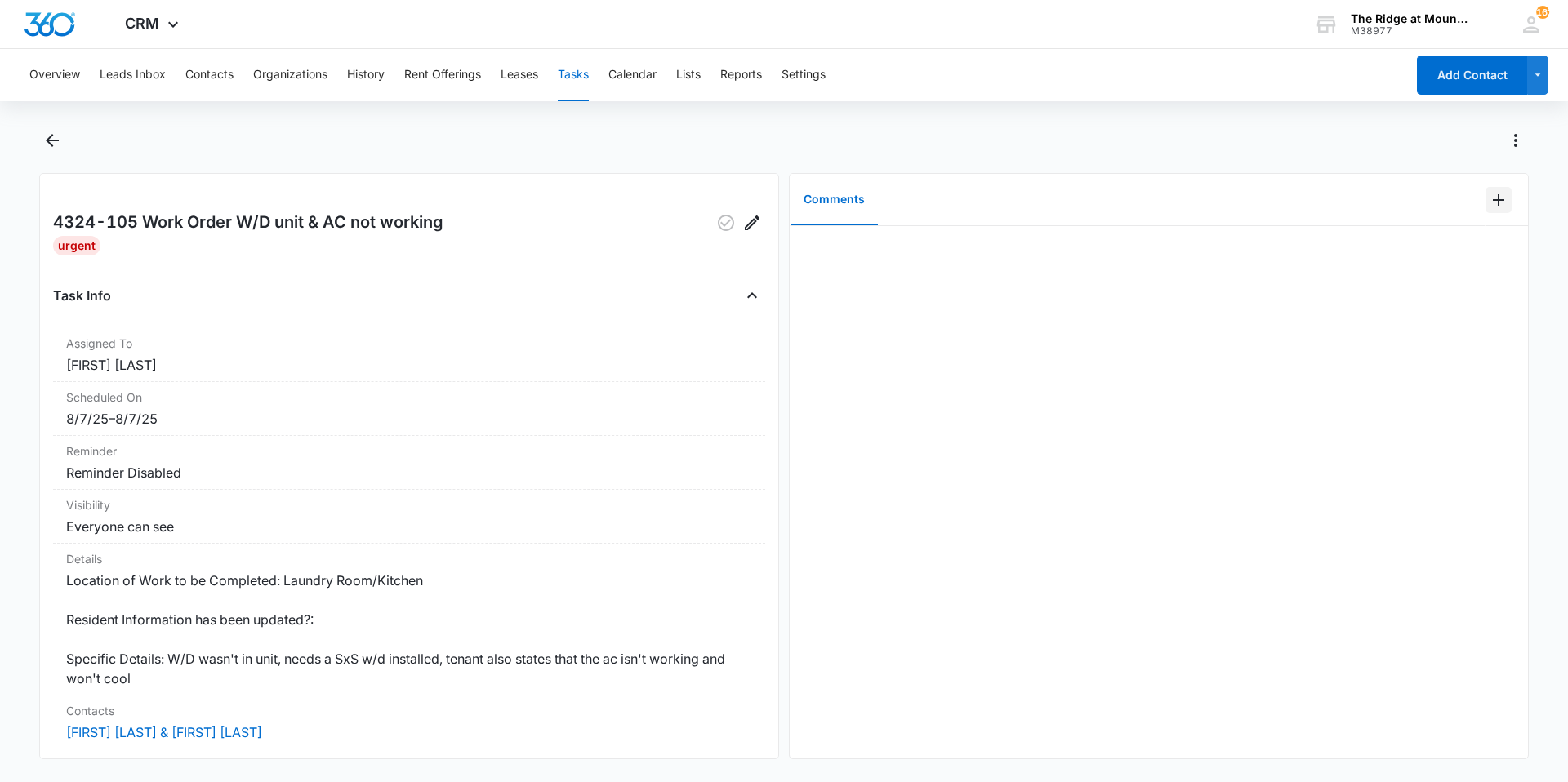 click 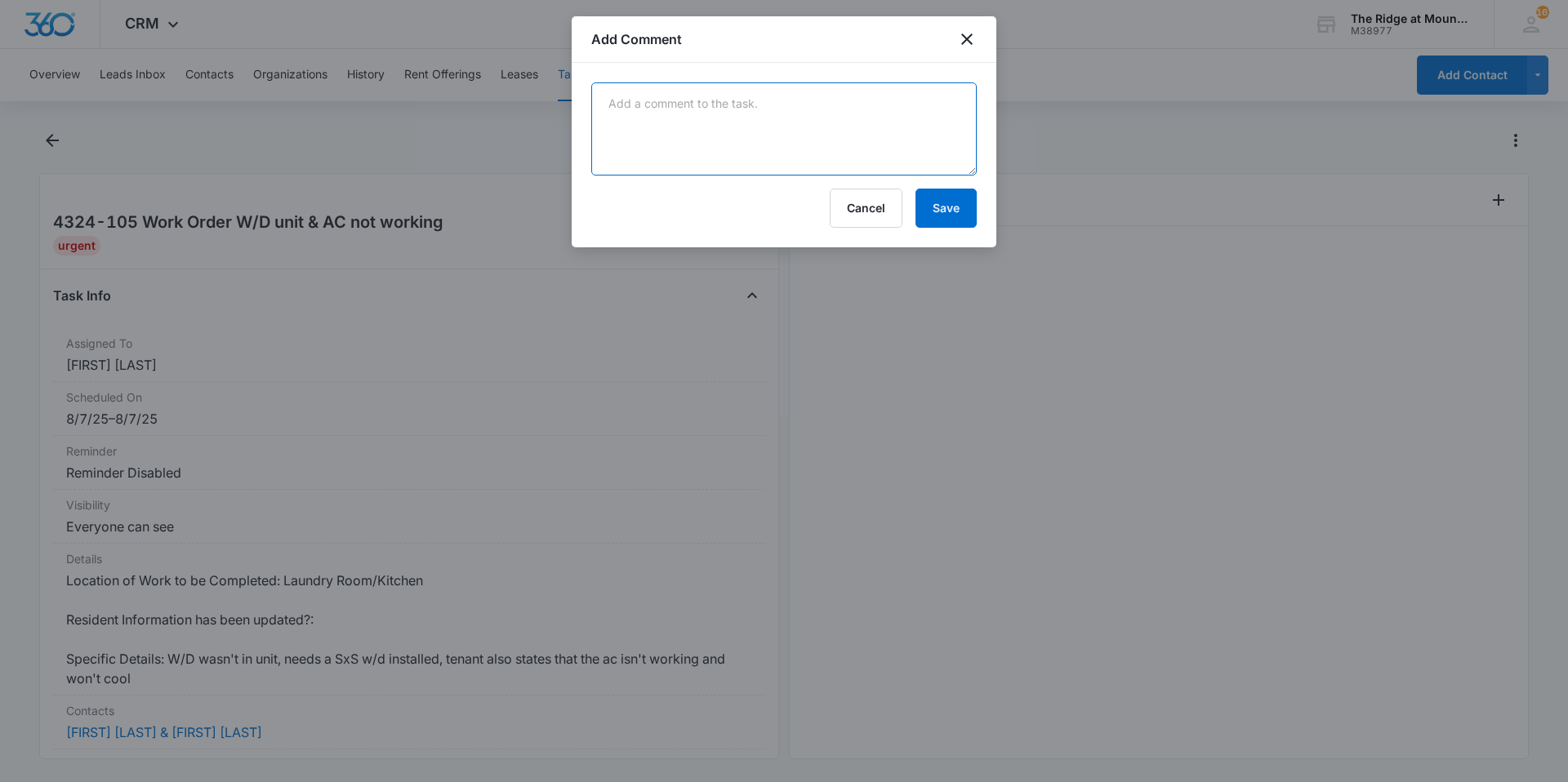 click at bounding box center (784, 129) 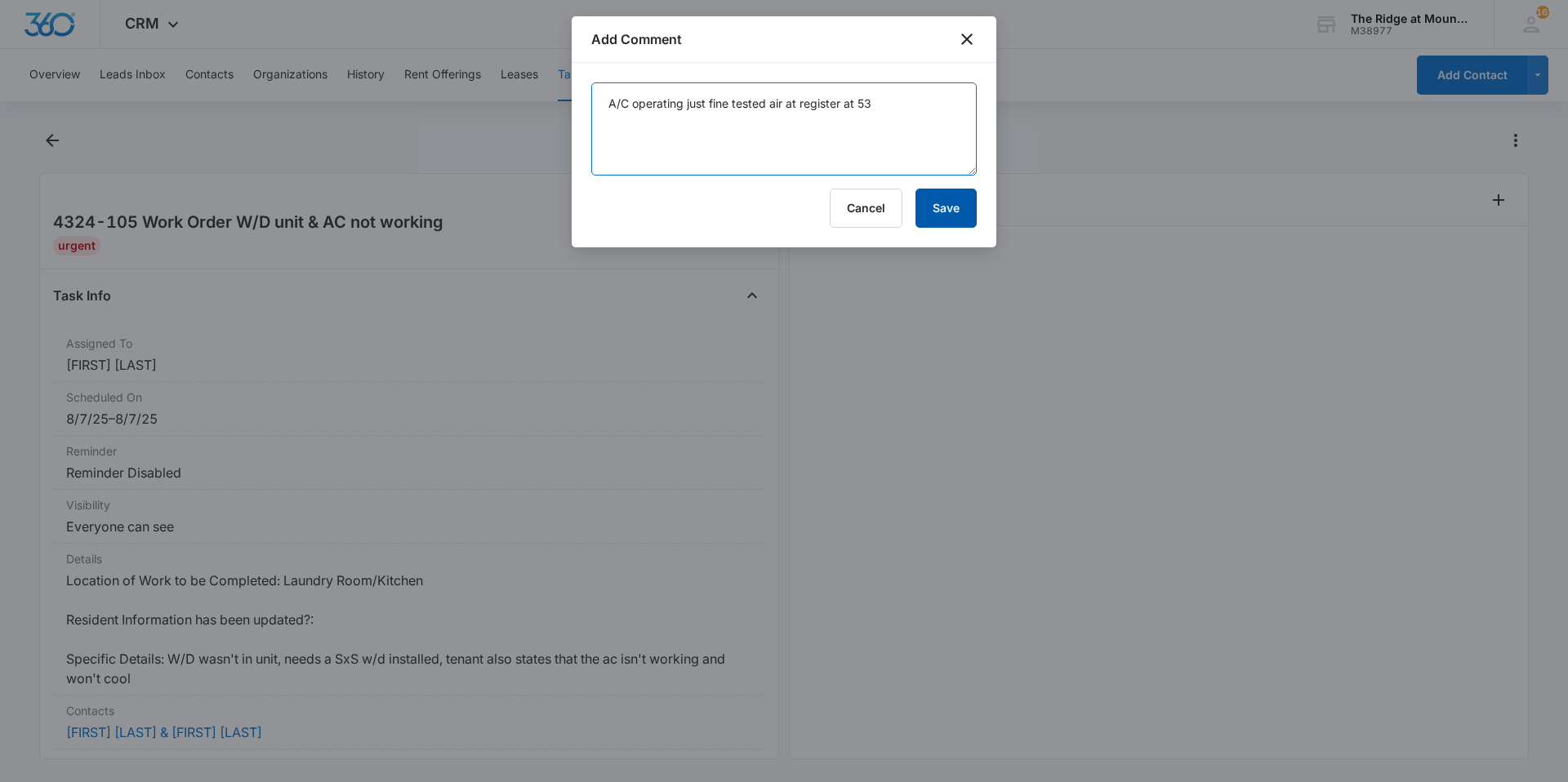 type on "A/C operating just fine tested air at register at 53" 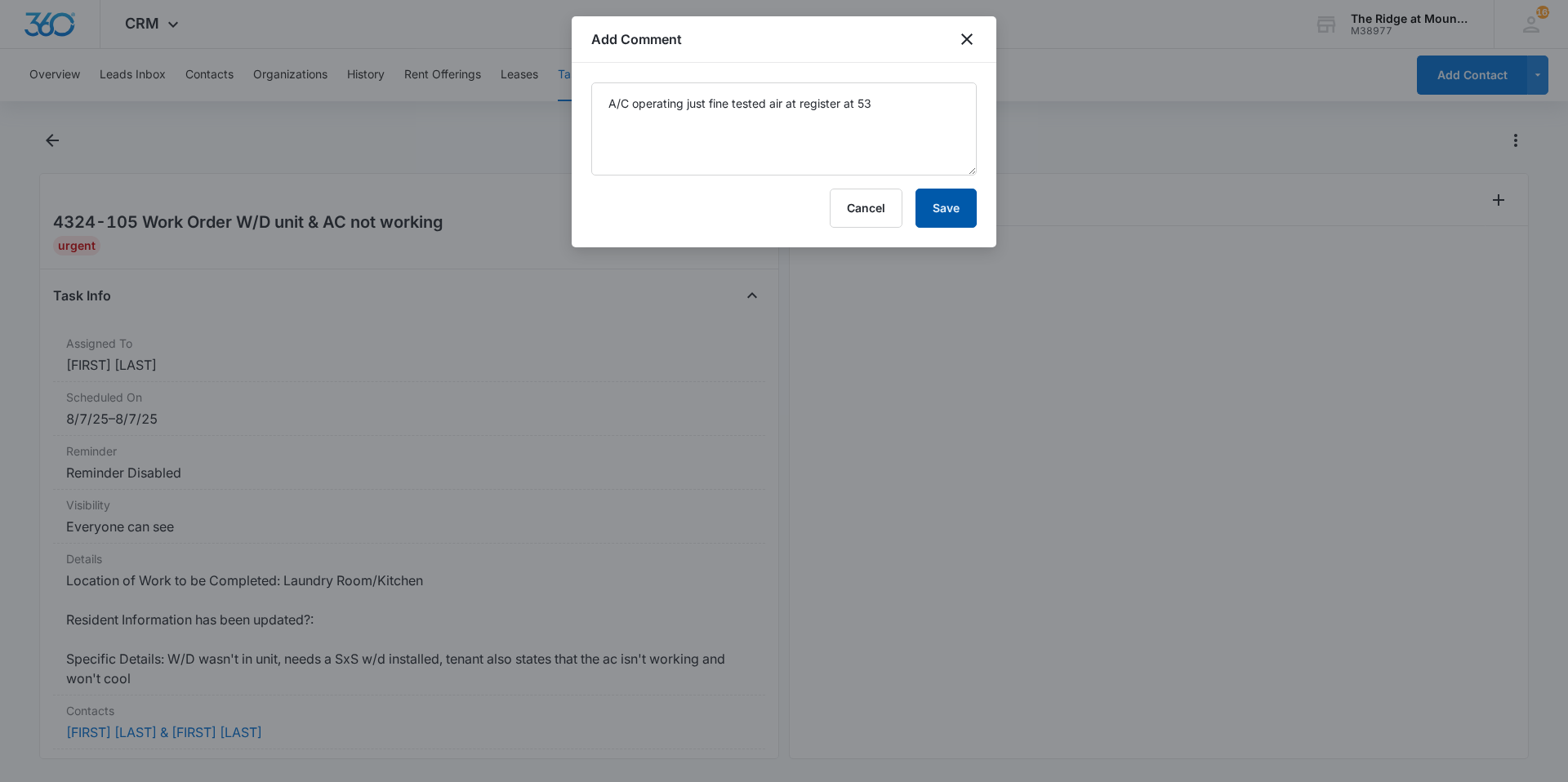 click on "Save" at bounding box center (946, 208) 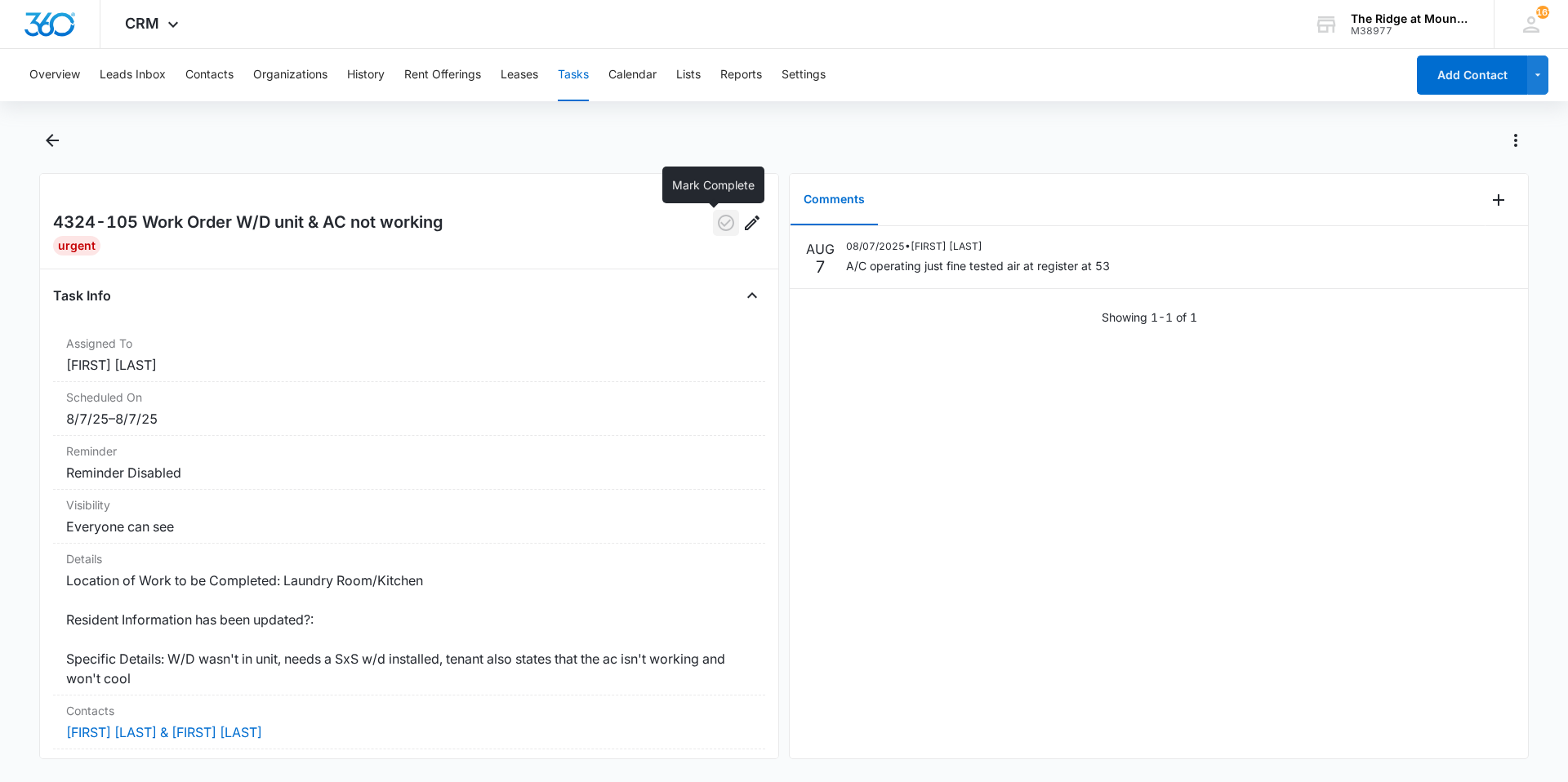 click 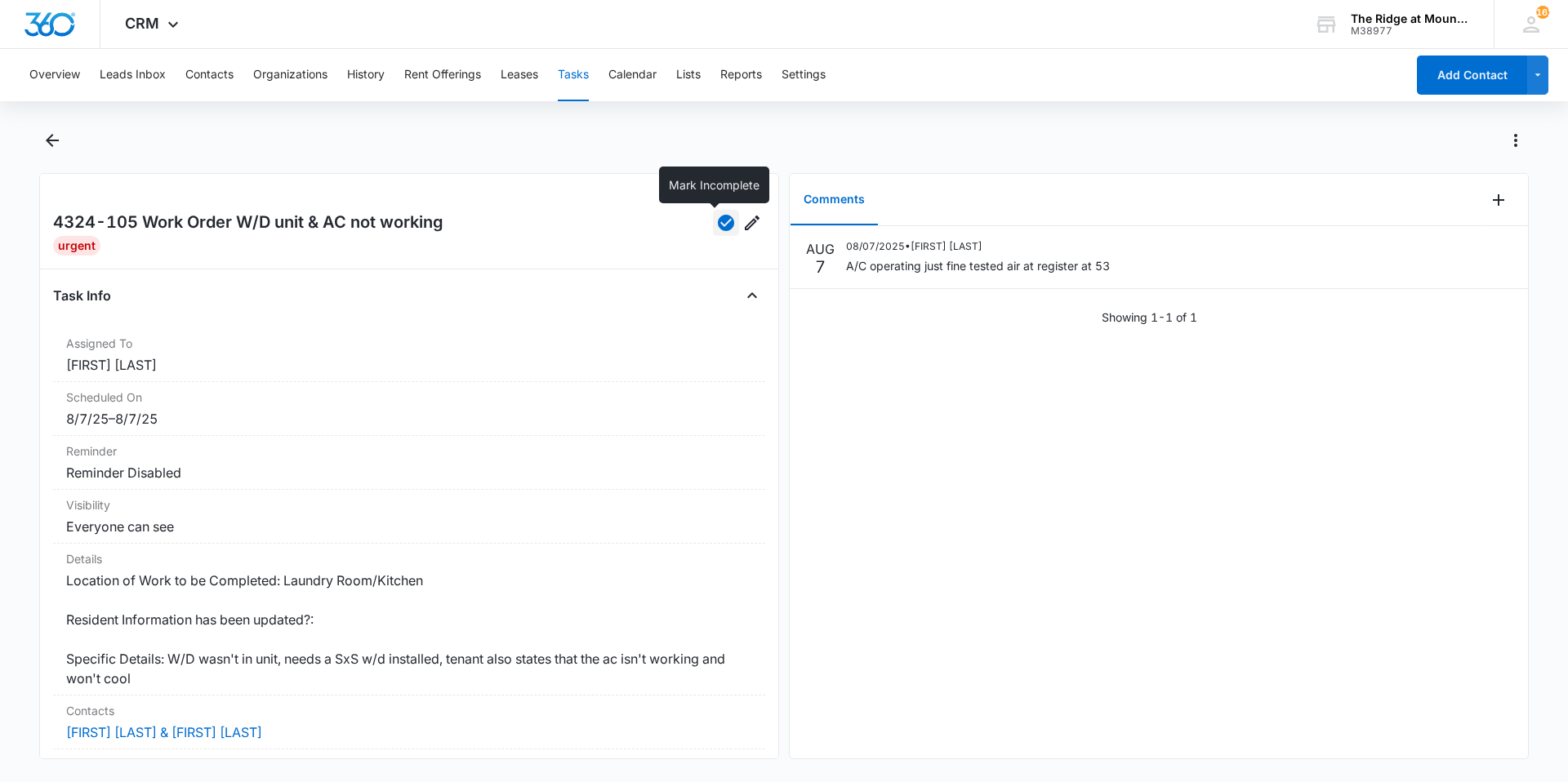 click 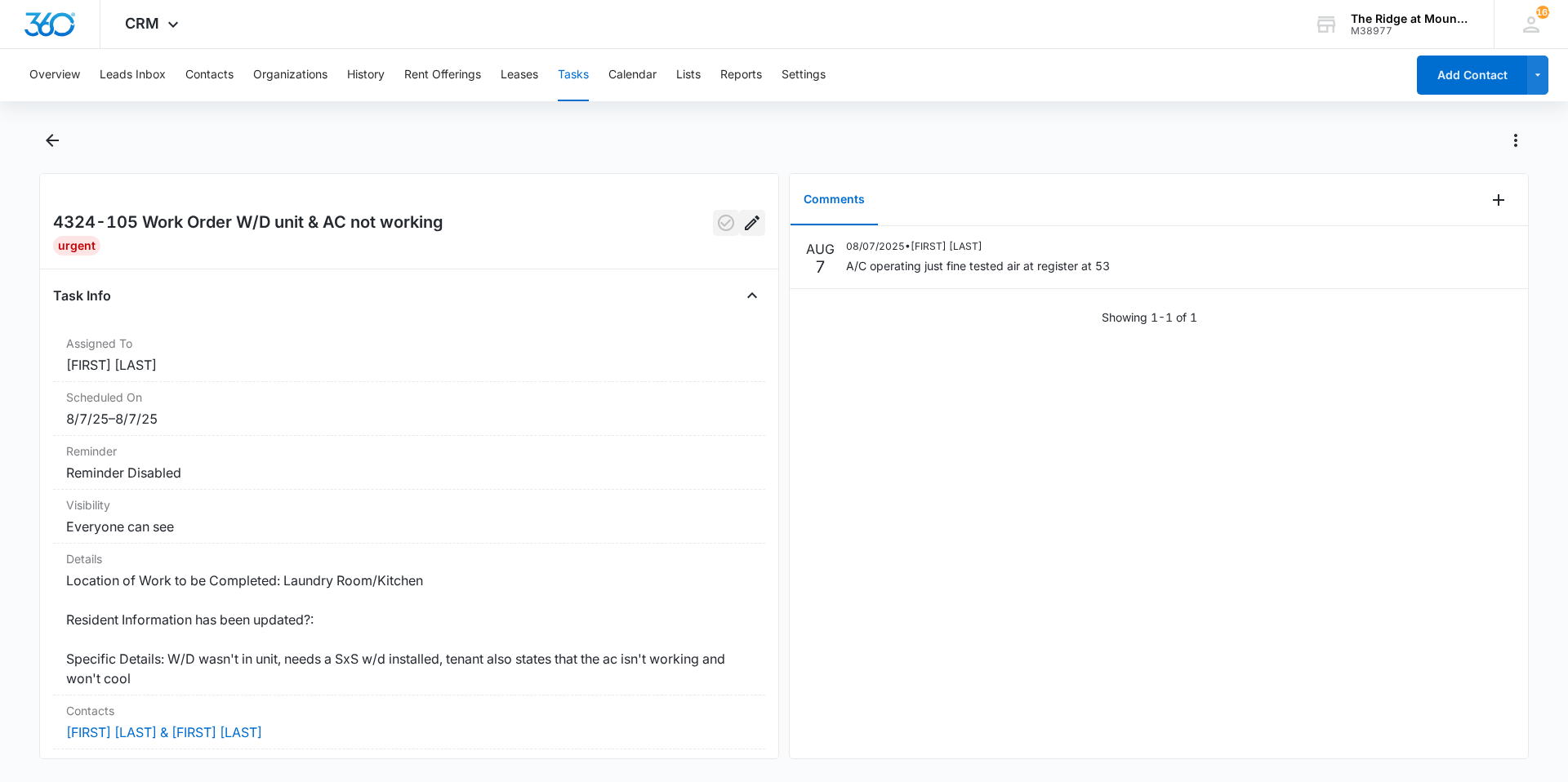 click 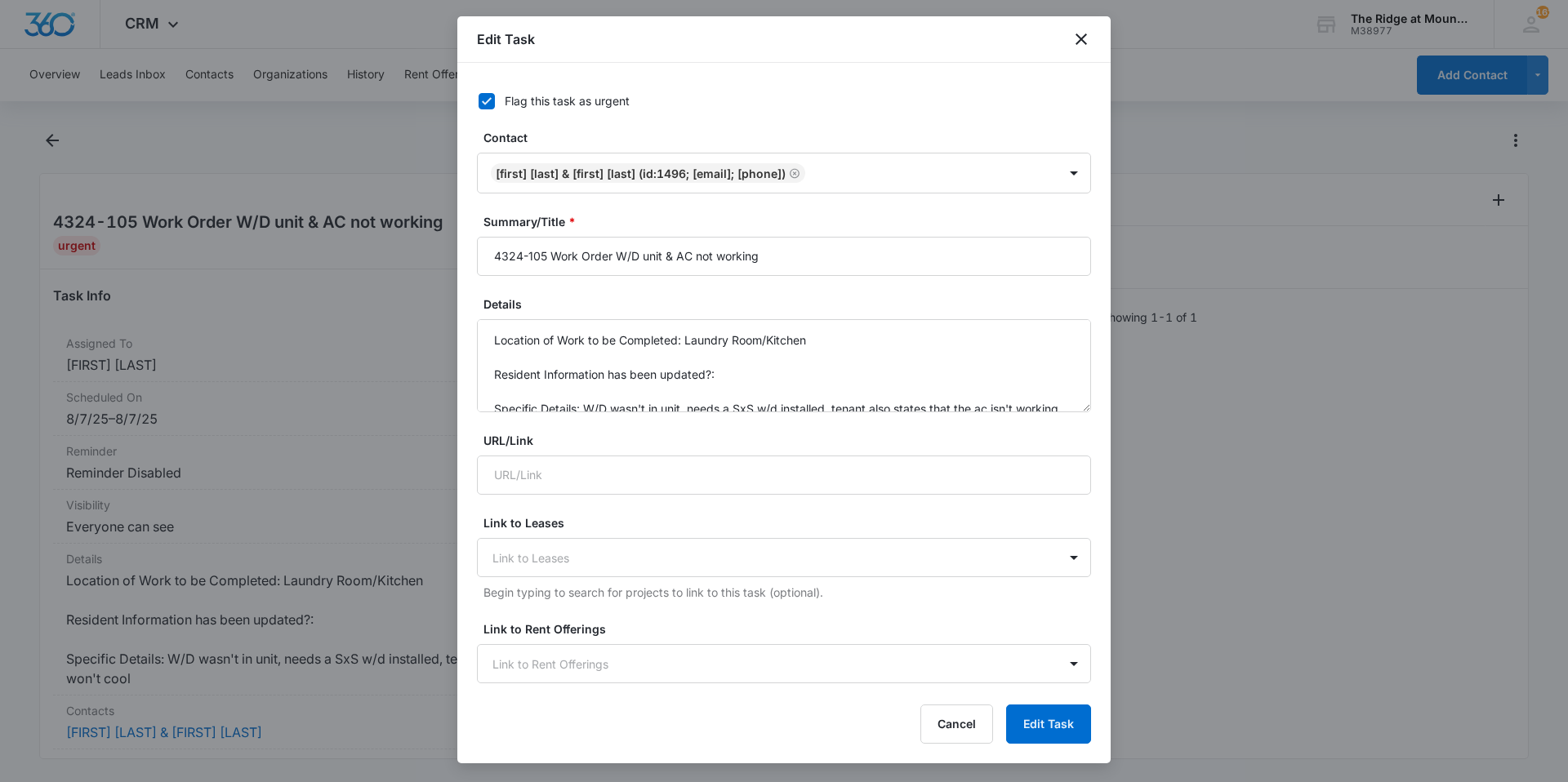 click on "Flag this task as urgent" at bounding box center (567, 100) 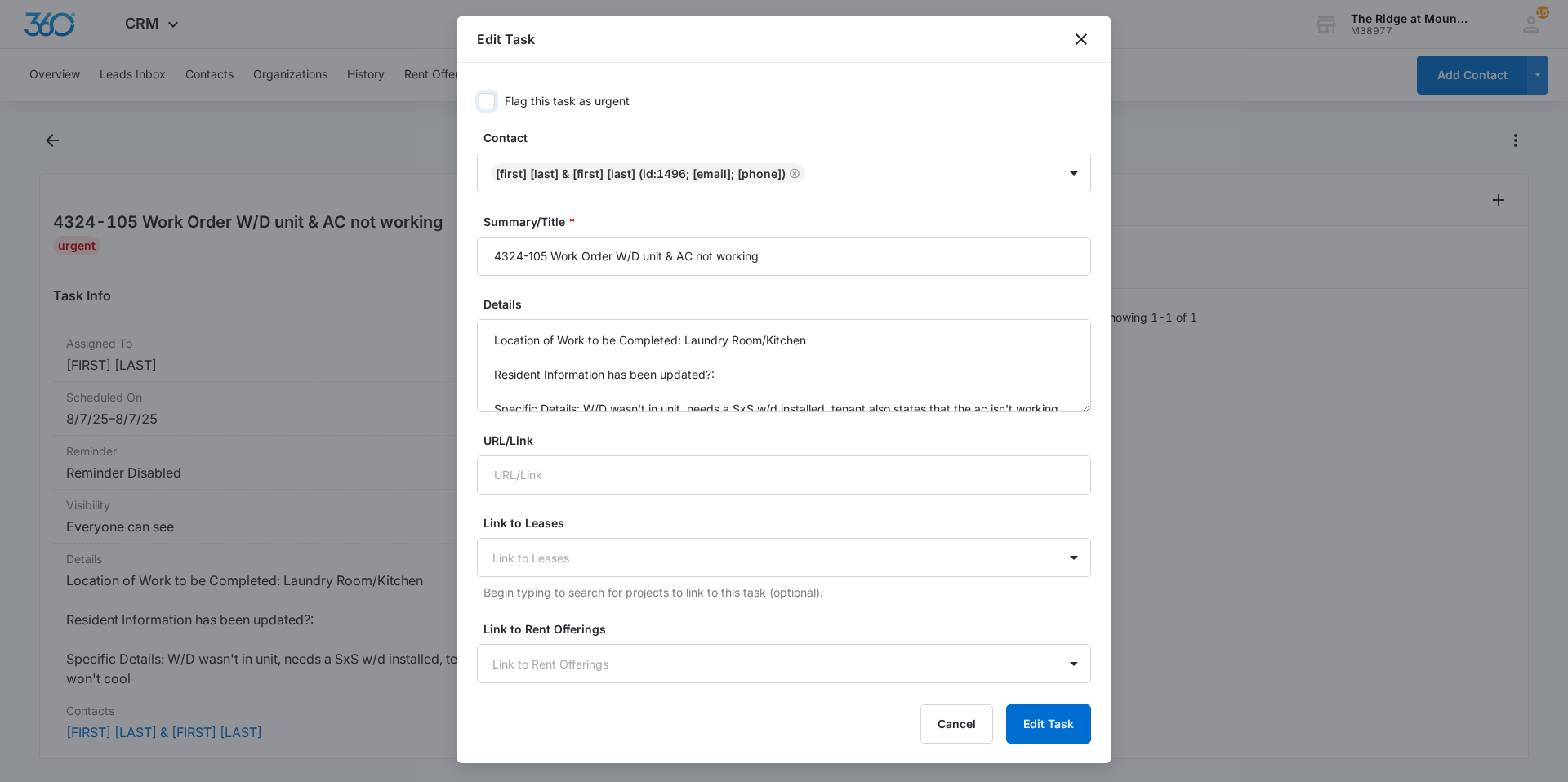checkbox on "false" 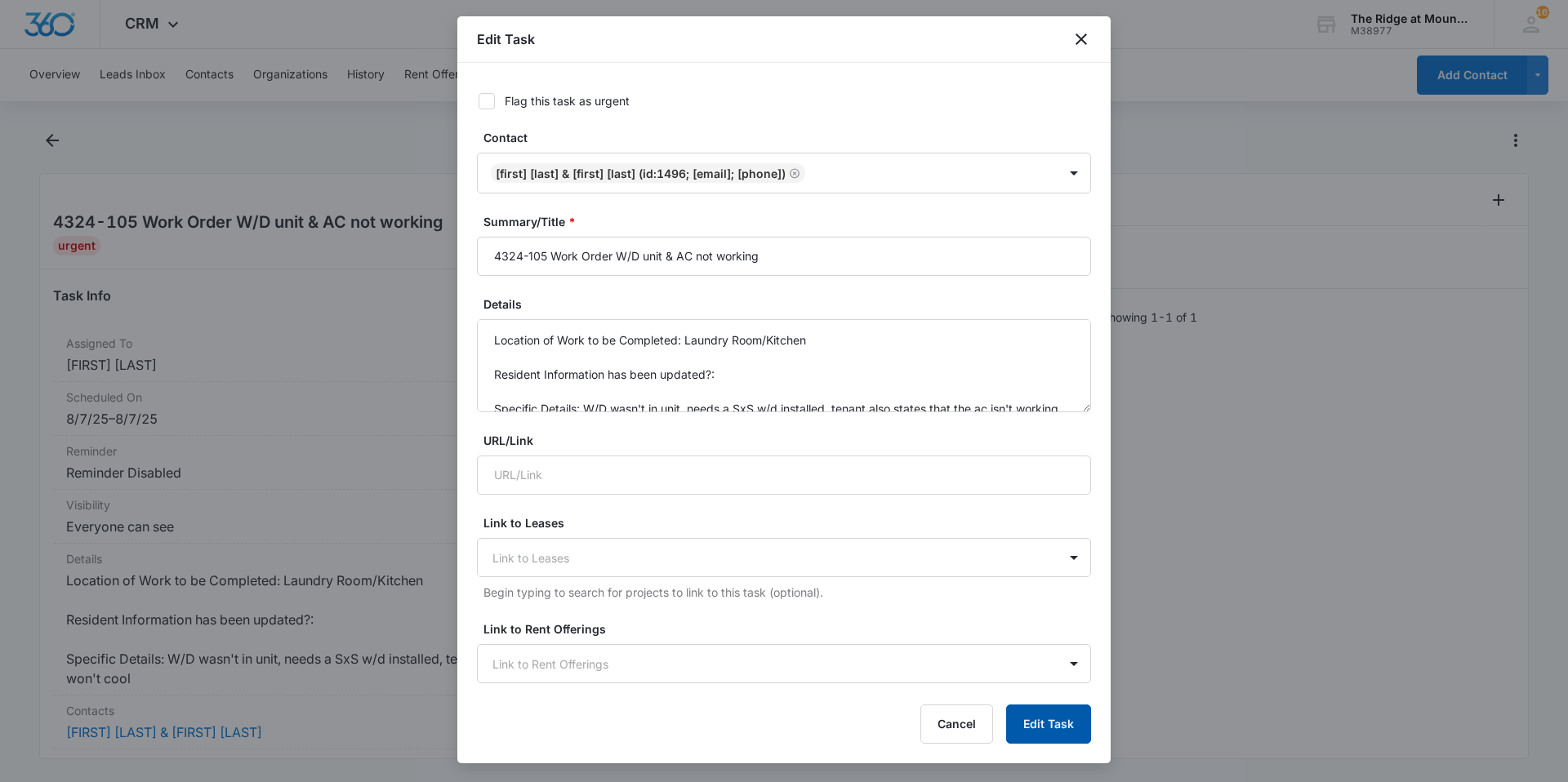 click on "Edit Task" at bounding box center [1049, 724] 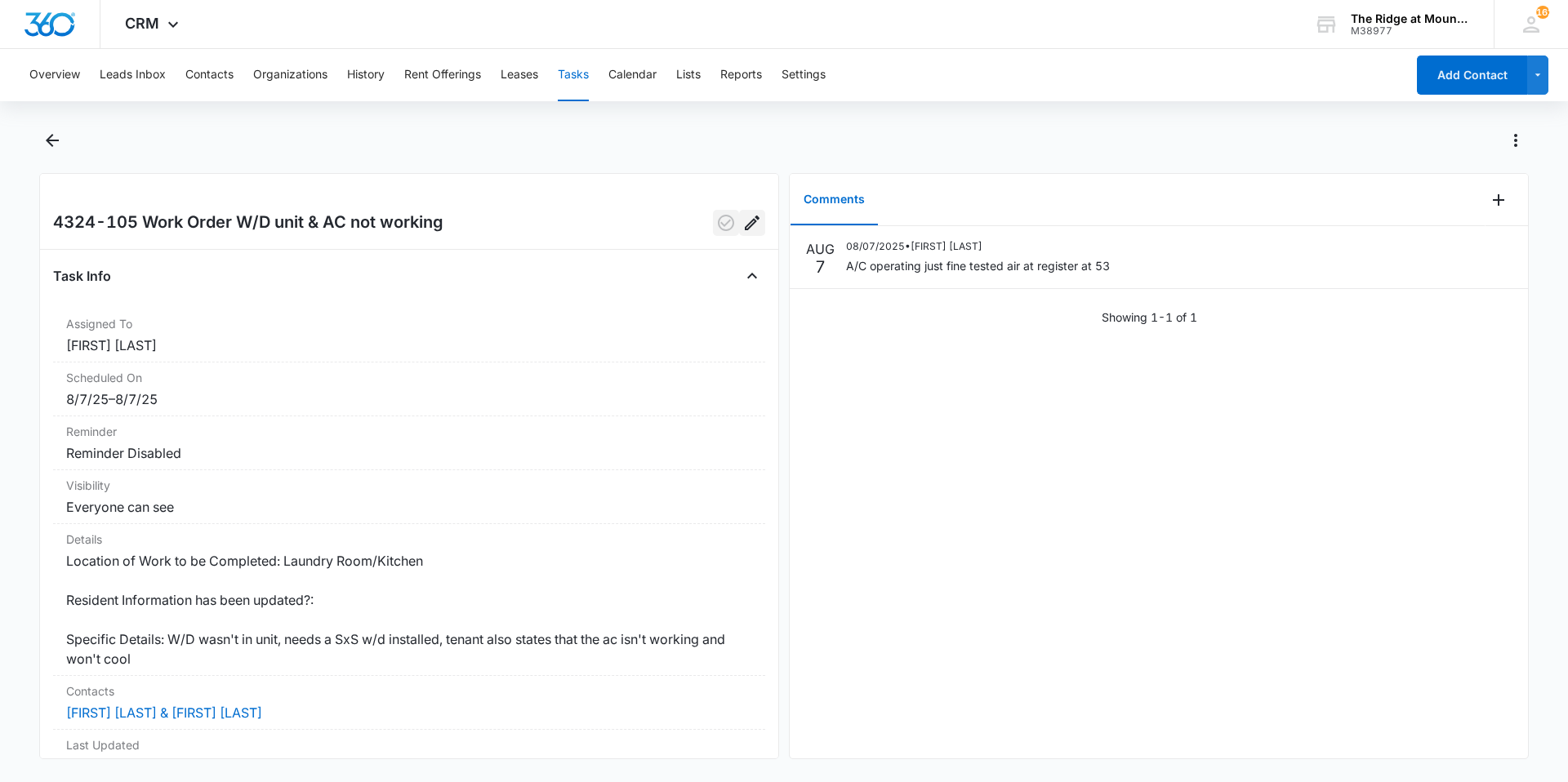 click 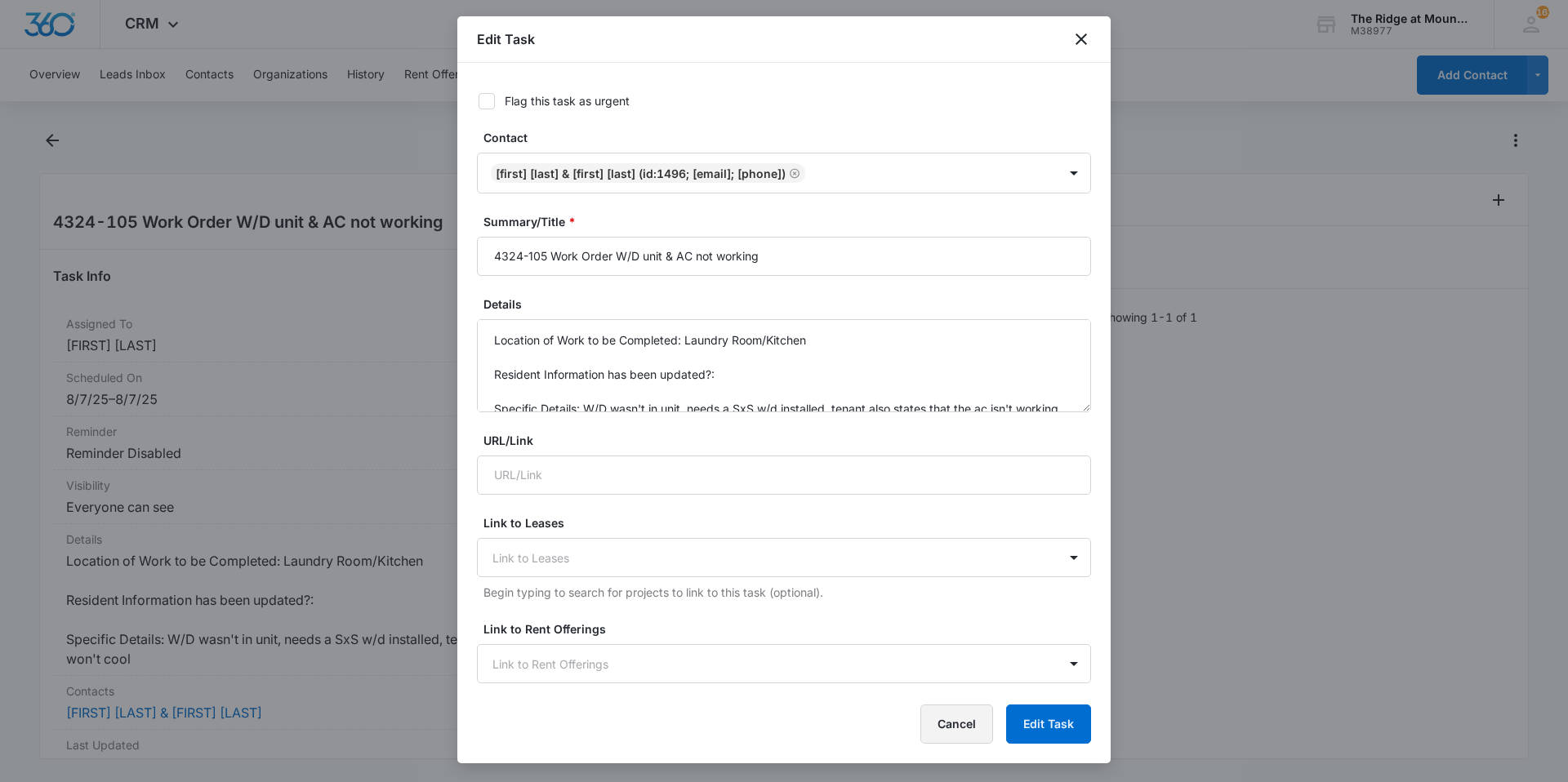 click on "Cancel" at bounding box center [956, 724] 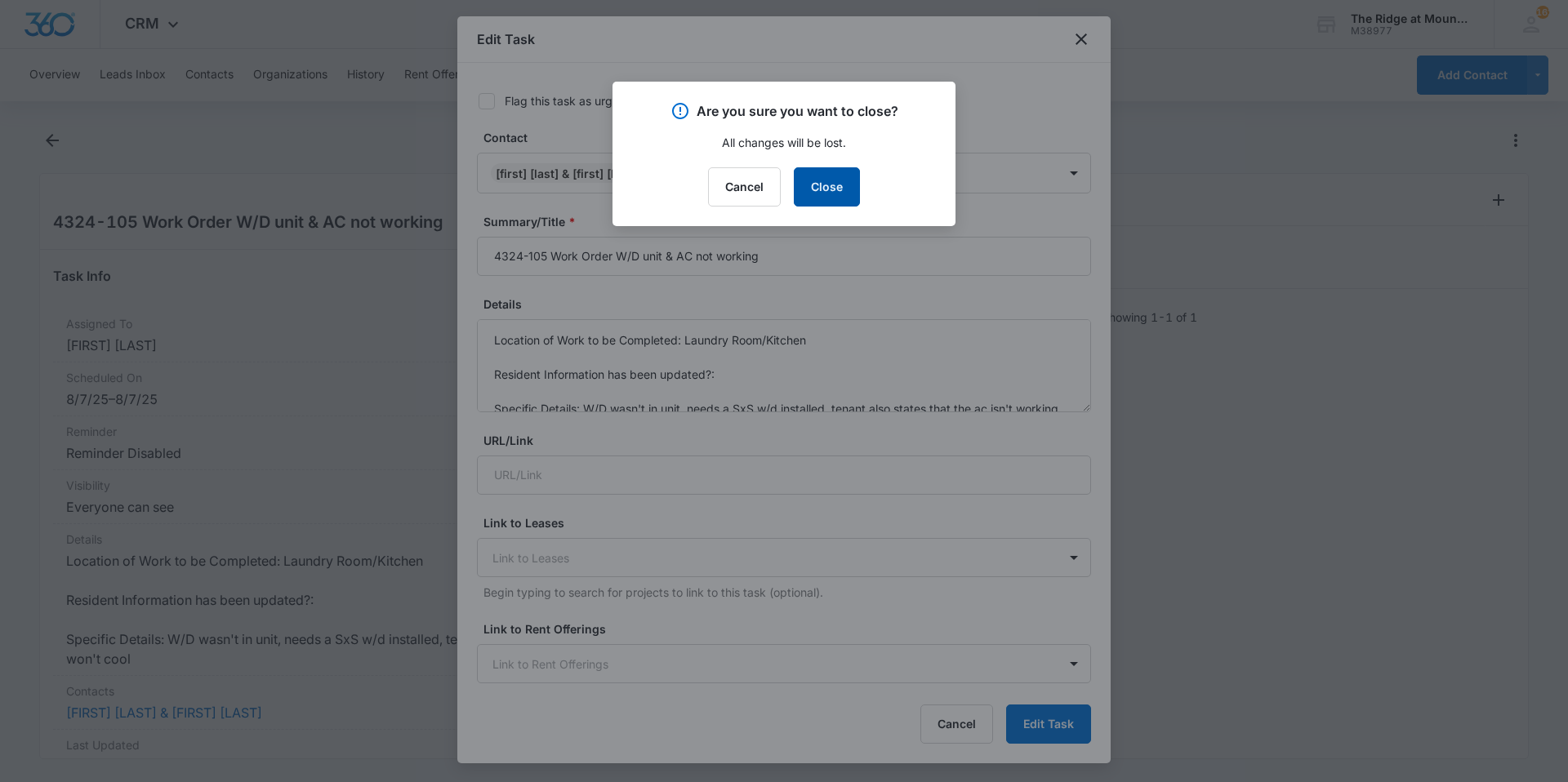 click on "Close" at bounding box center (826, 187) 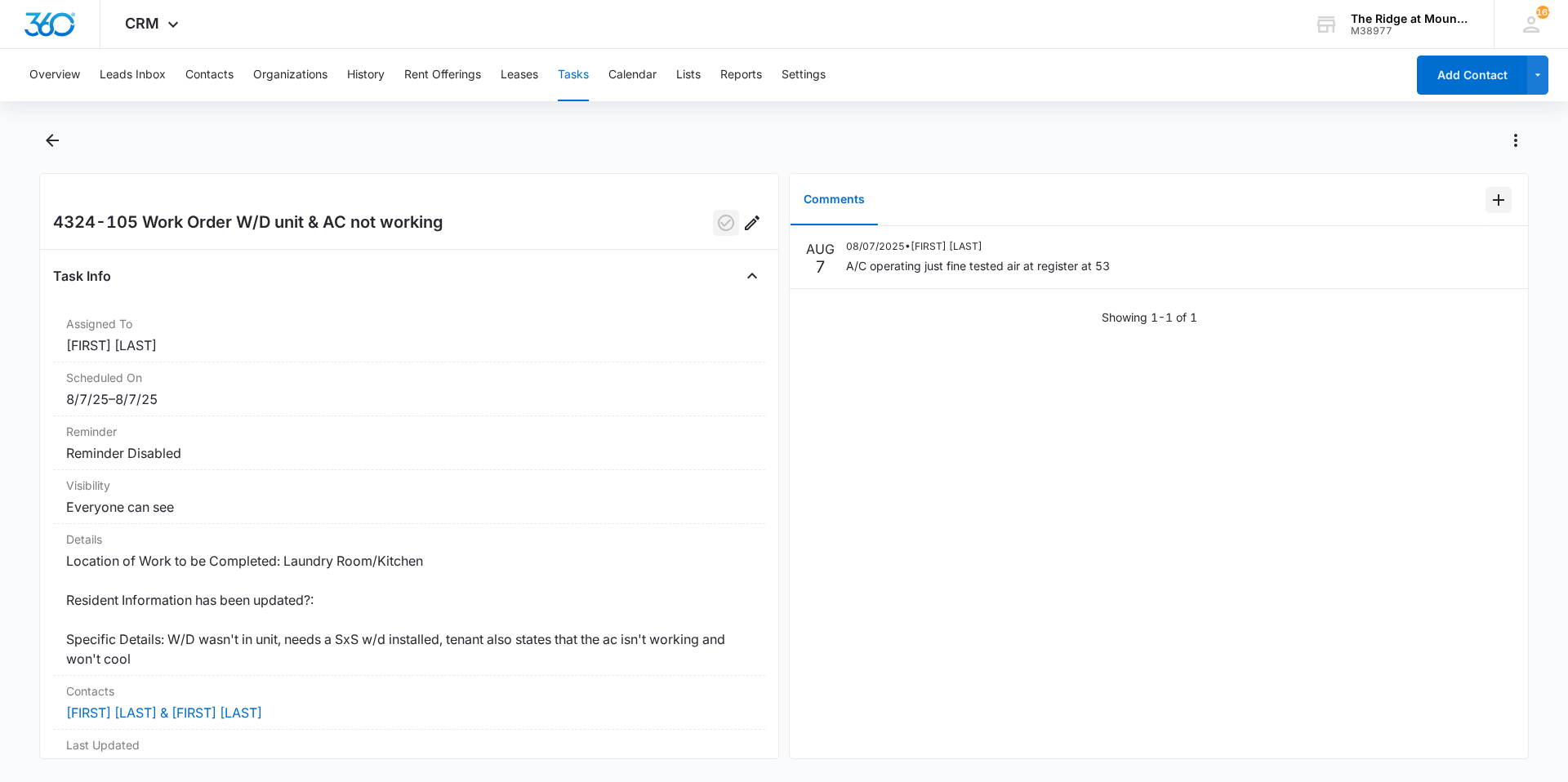 click 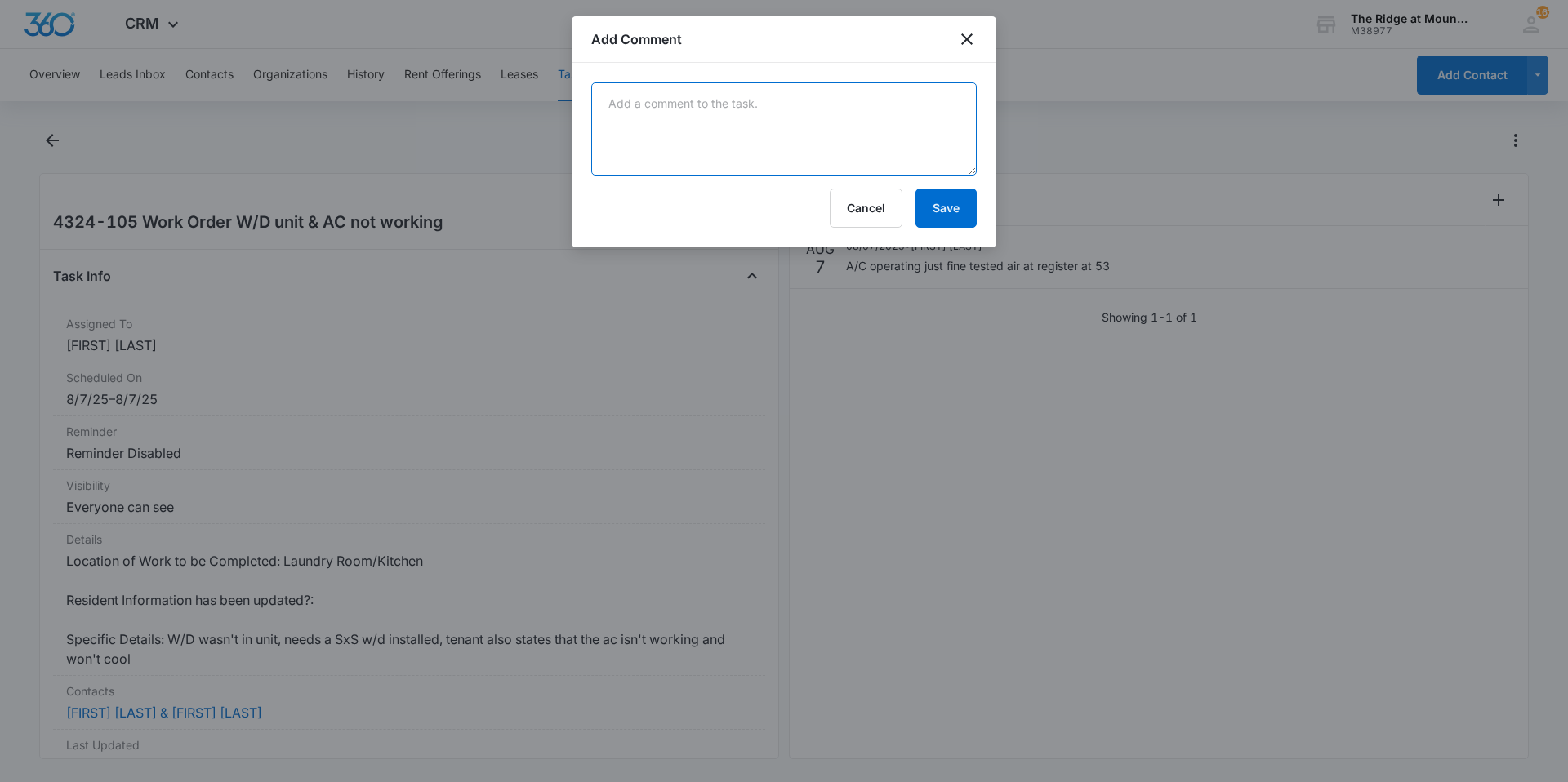 click at bounding box center [784, 129] 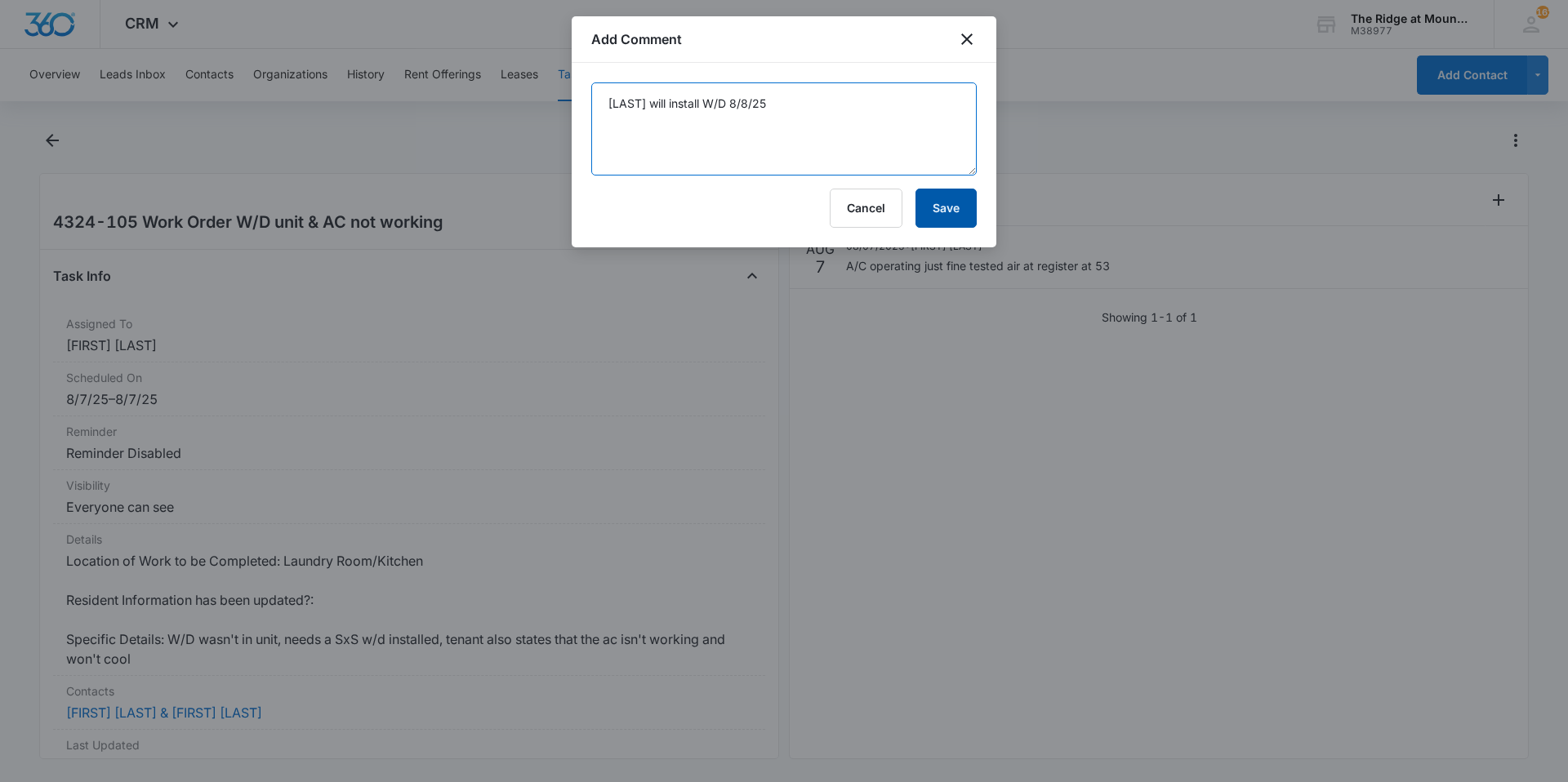 type on "Manweiler will install W/D 8/8/25" 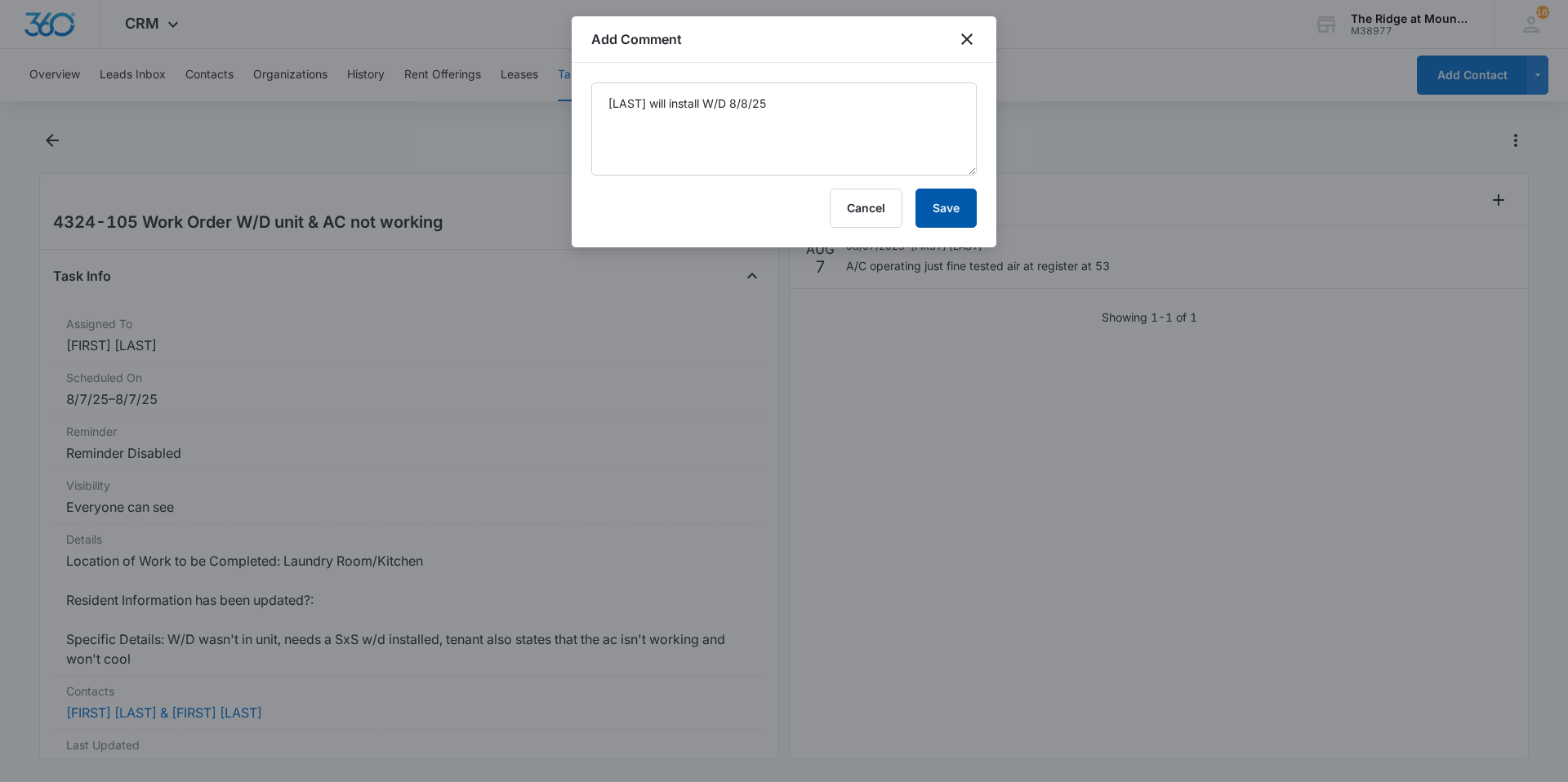 click on "Save" at bounding box center [946, 208] 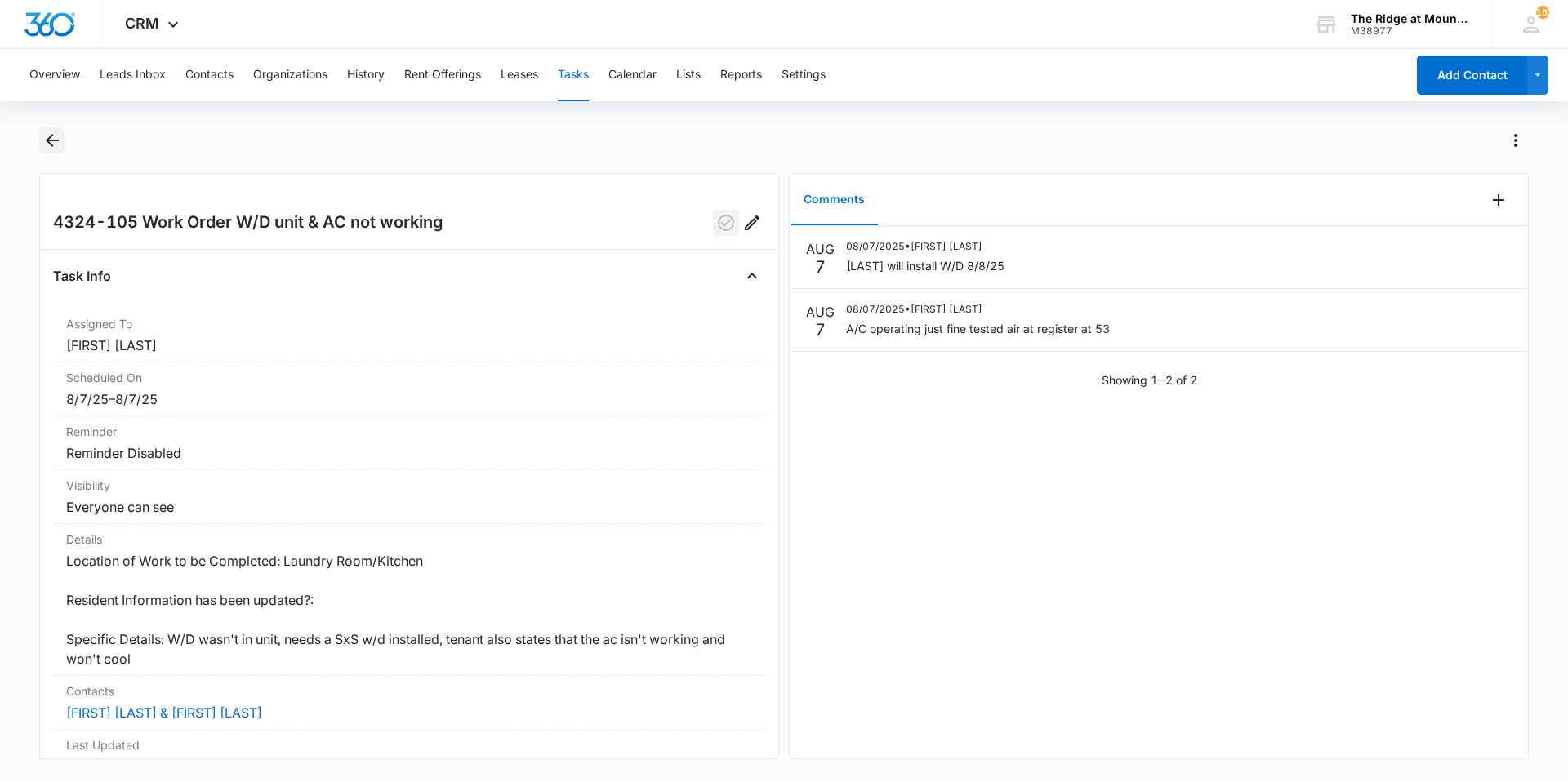 click 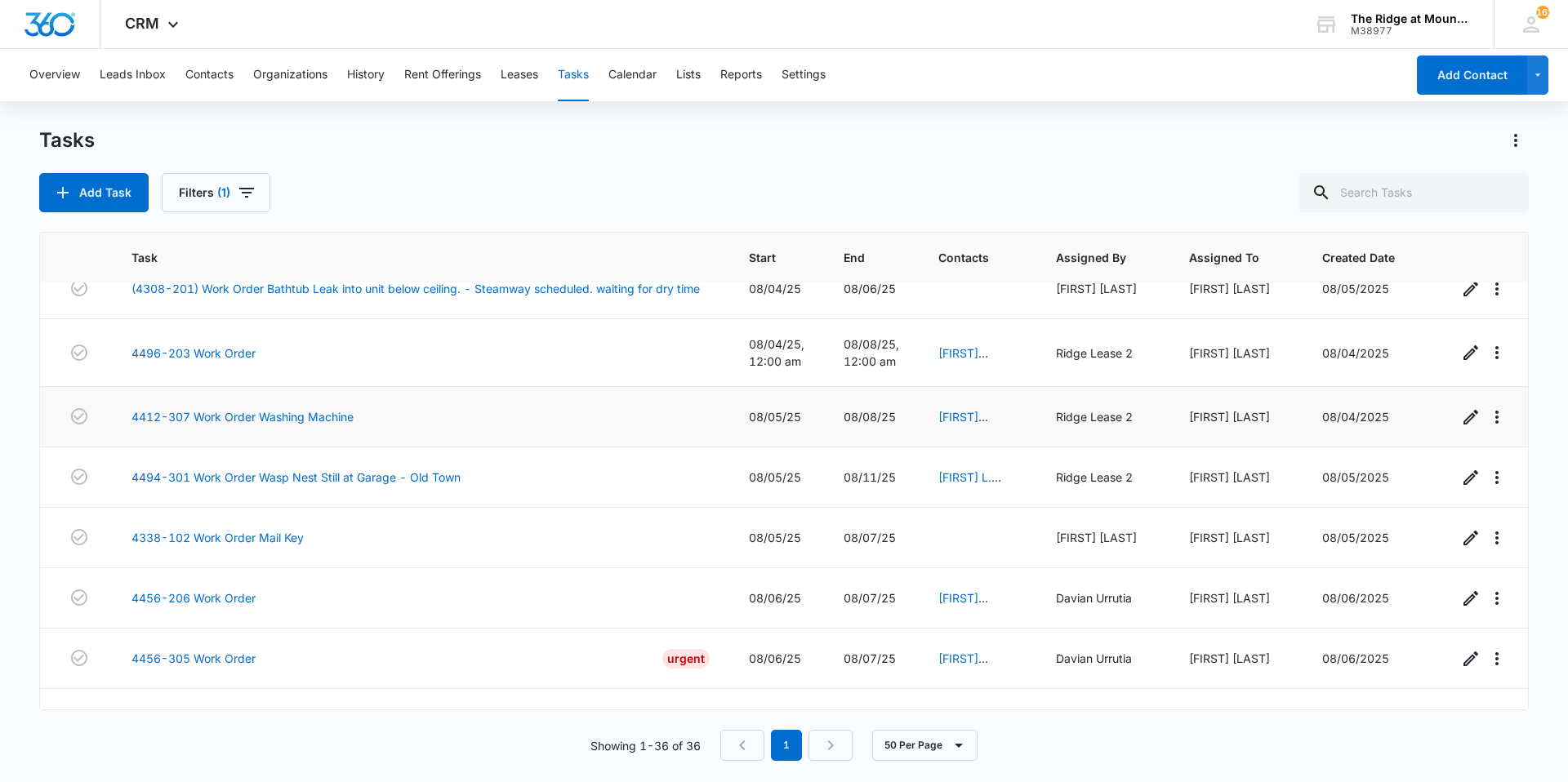 scroll, scrollTop: 1767, scrollLeft: 0, axis: vertical 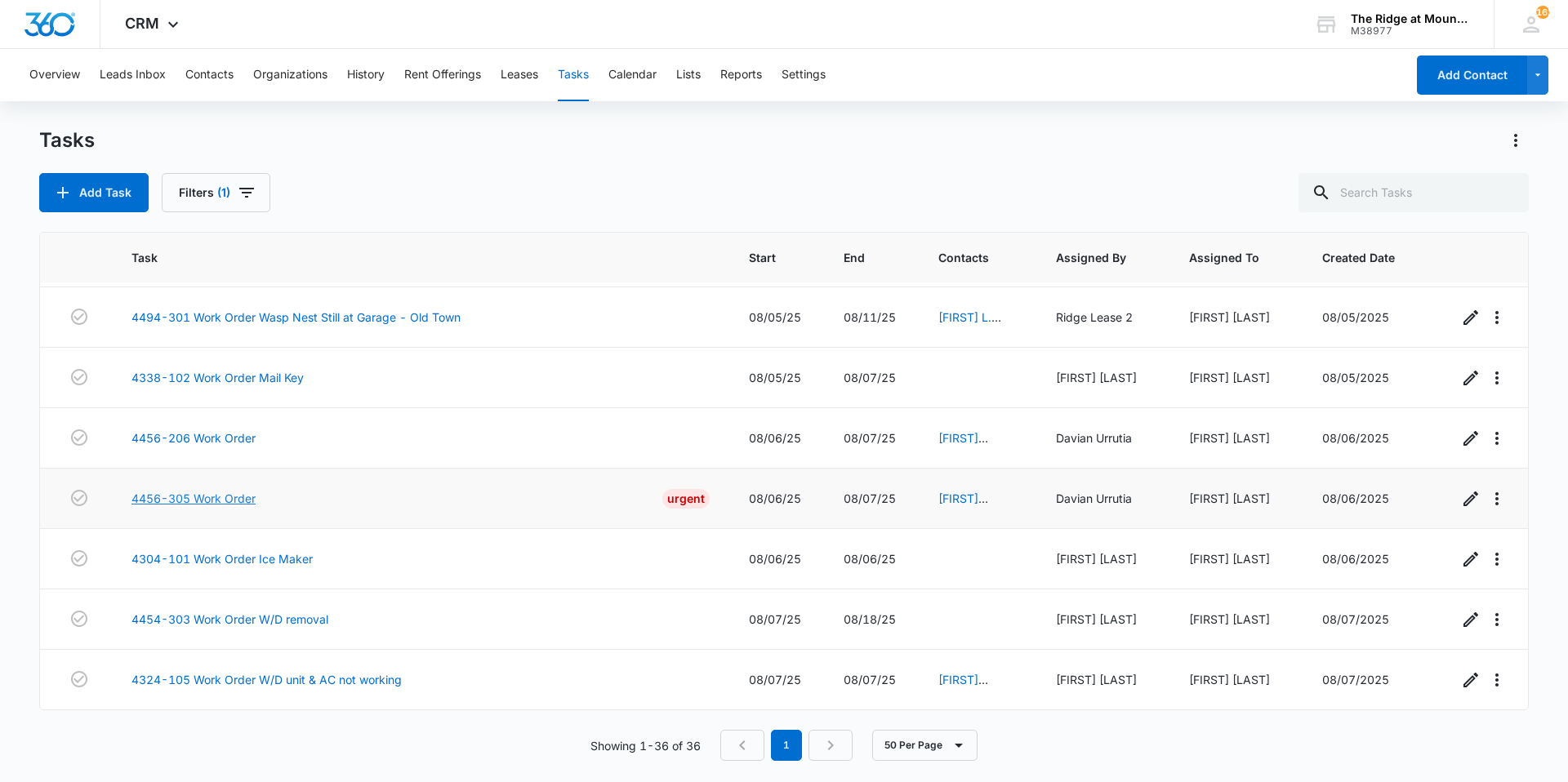 click on "4456-305 Work Order" at bounding box center [194, 498] 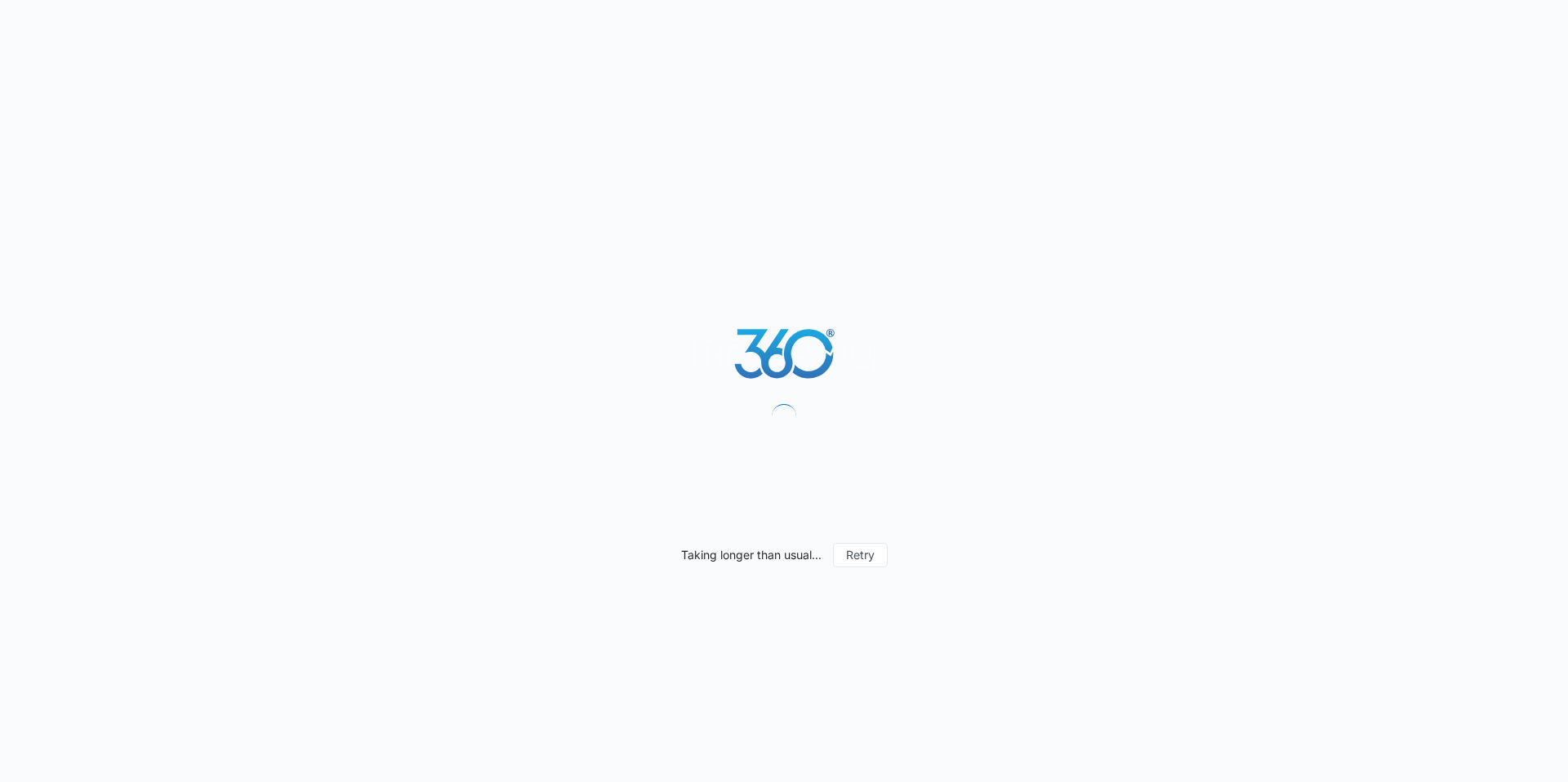 scroll, scrollTop: 0, scrollLeft: 0, axis: both 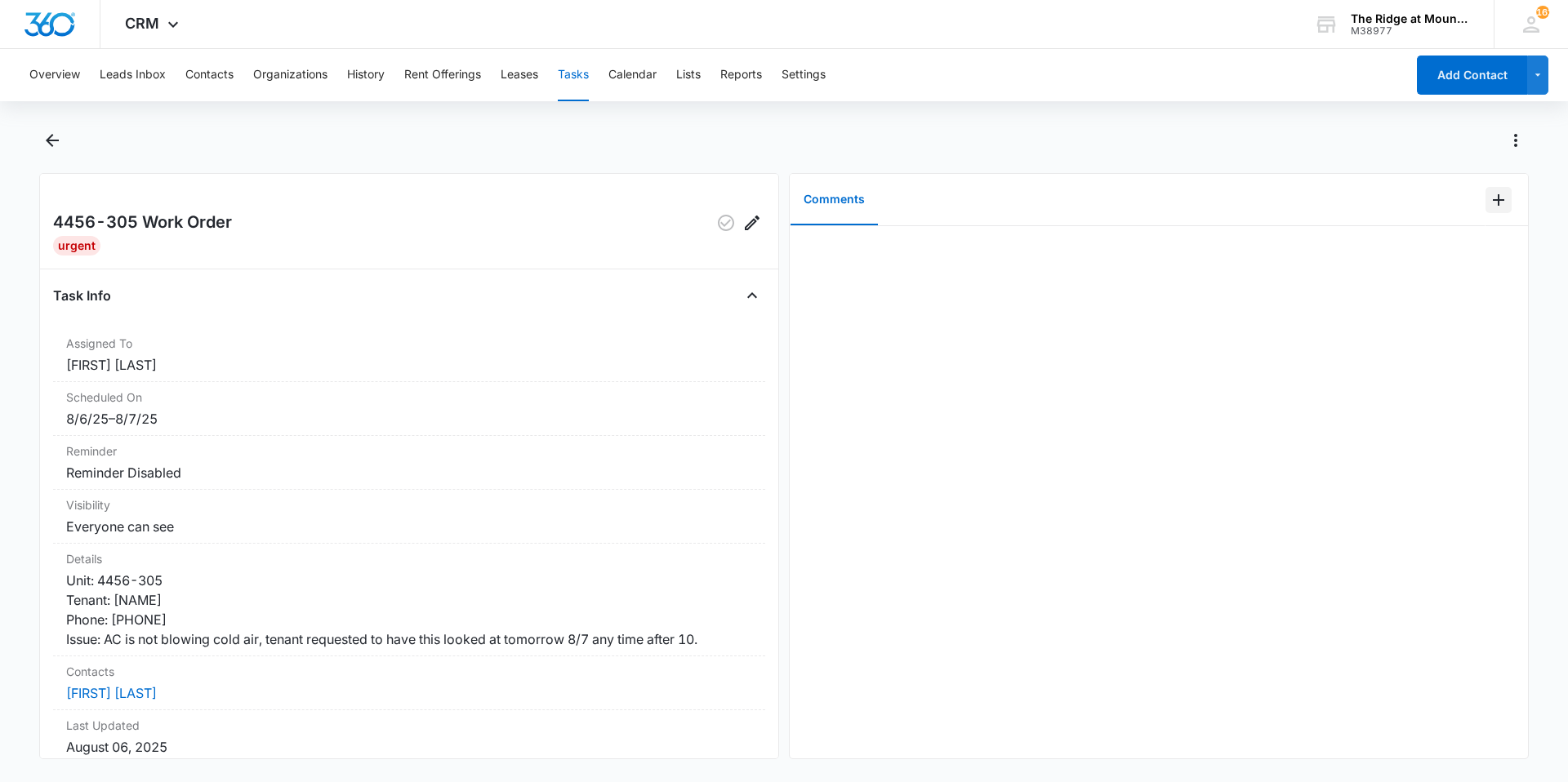 click at bounding box center [1499, 200] 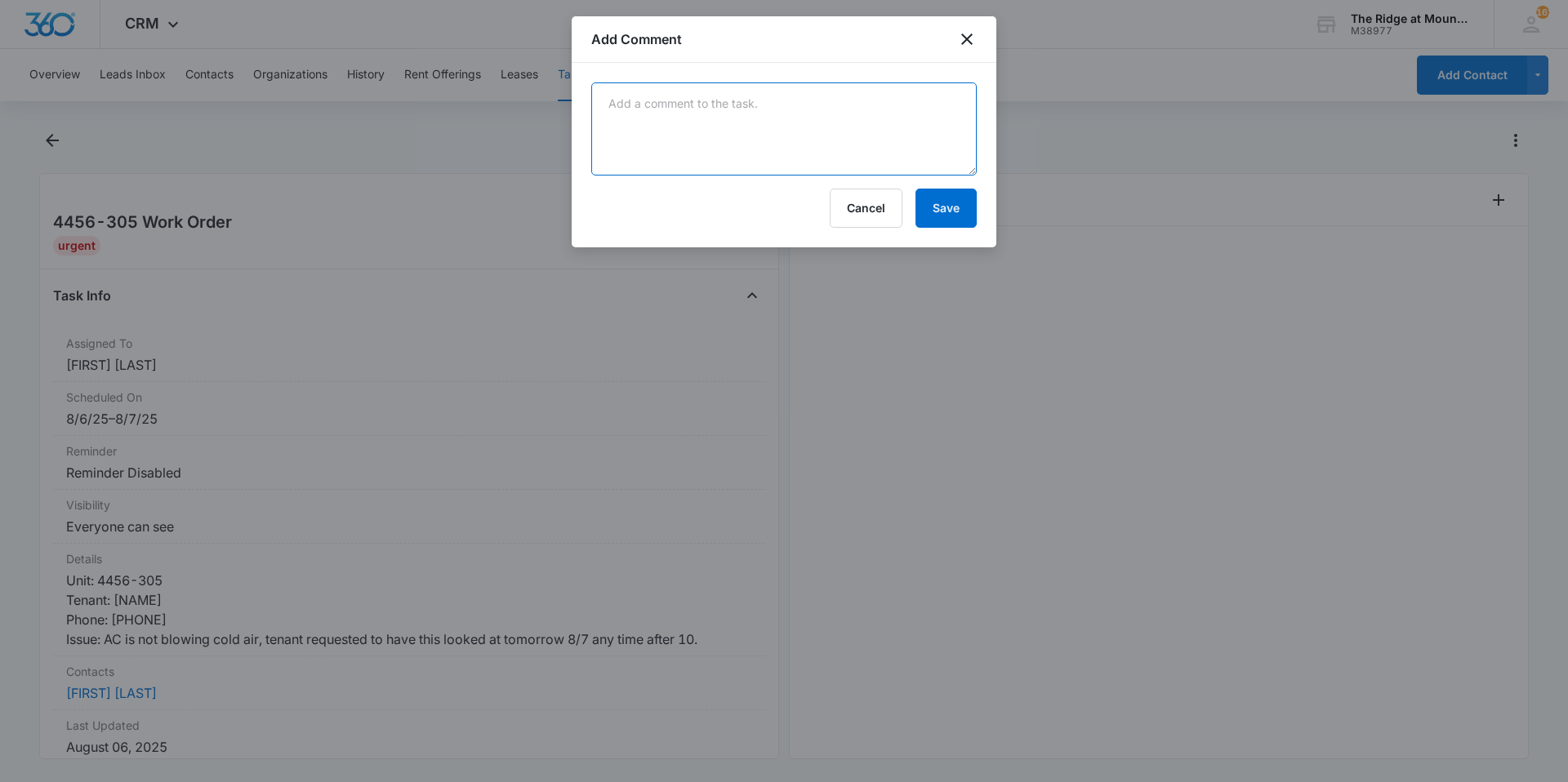 click at bounding box center (784, 129) 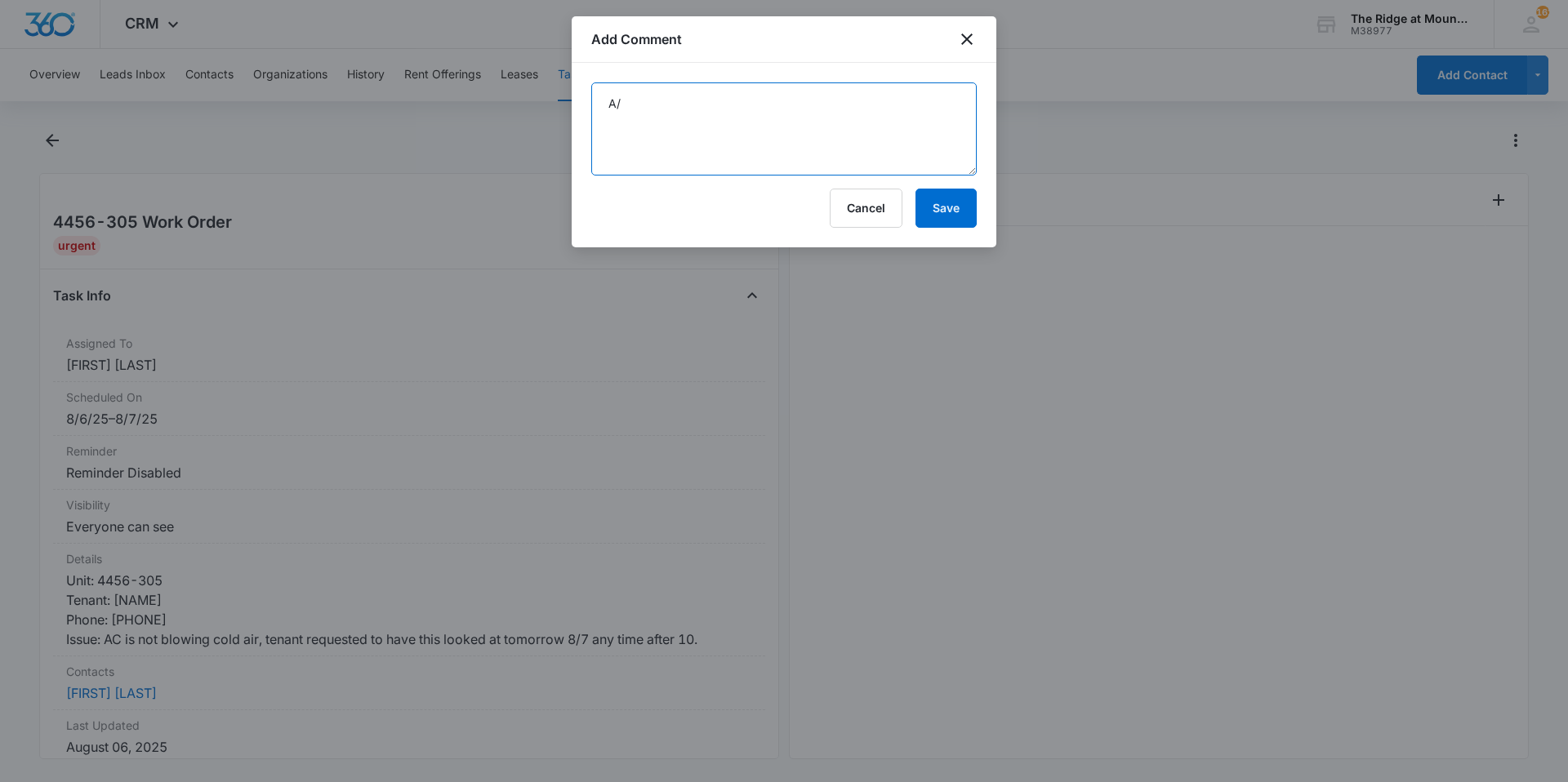 type on "A" 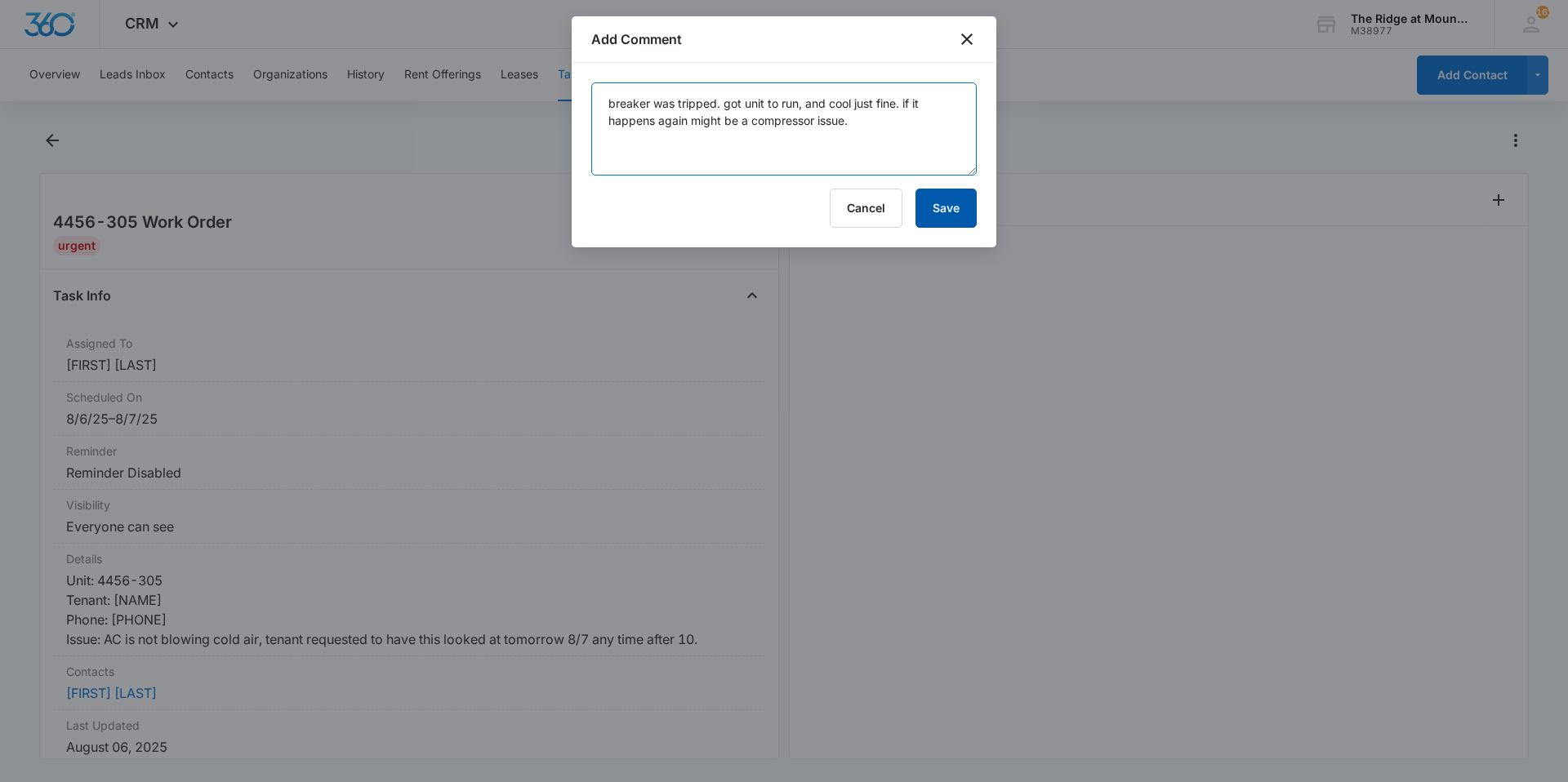 type on "breaker was tripped. got unit to run, and cool just fine. if it happens again might be a compressor issue." 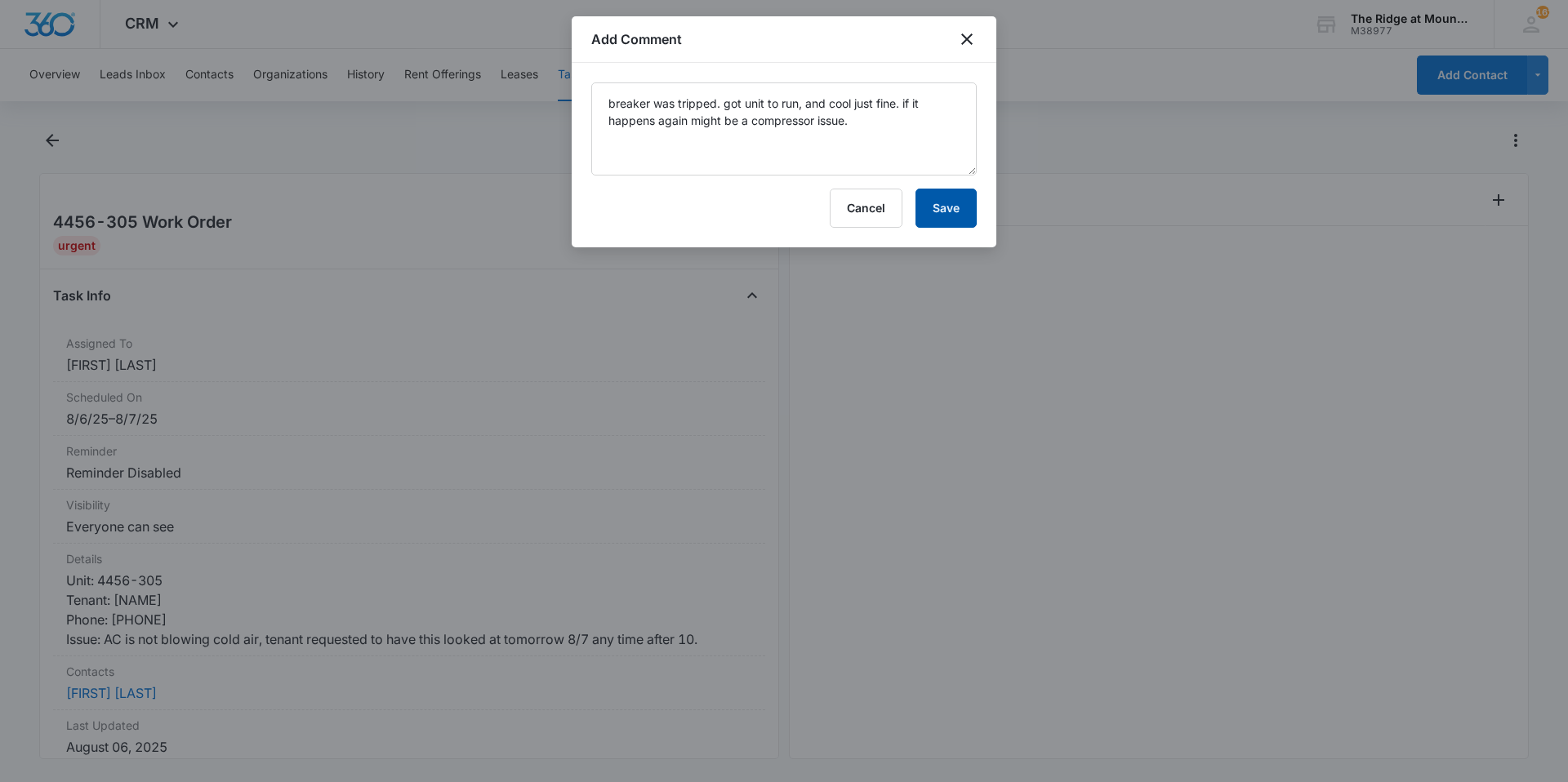click on "Save" at bounding box center (946, 208) 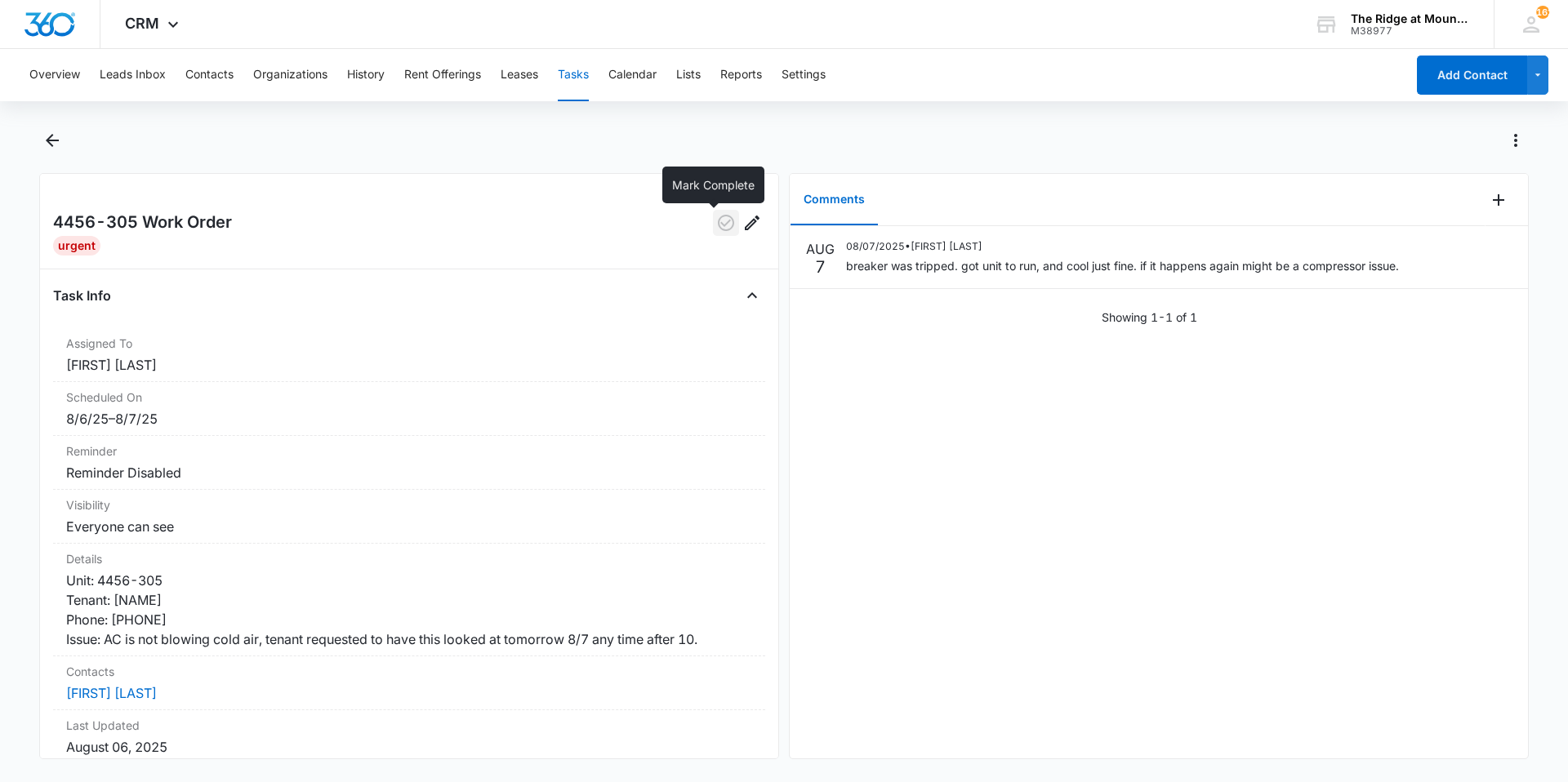click 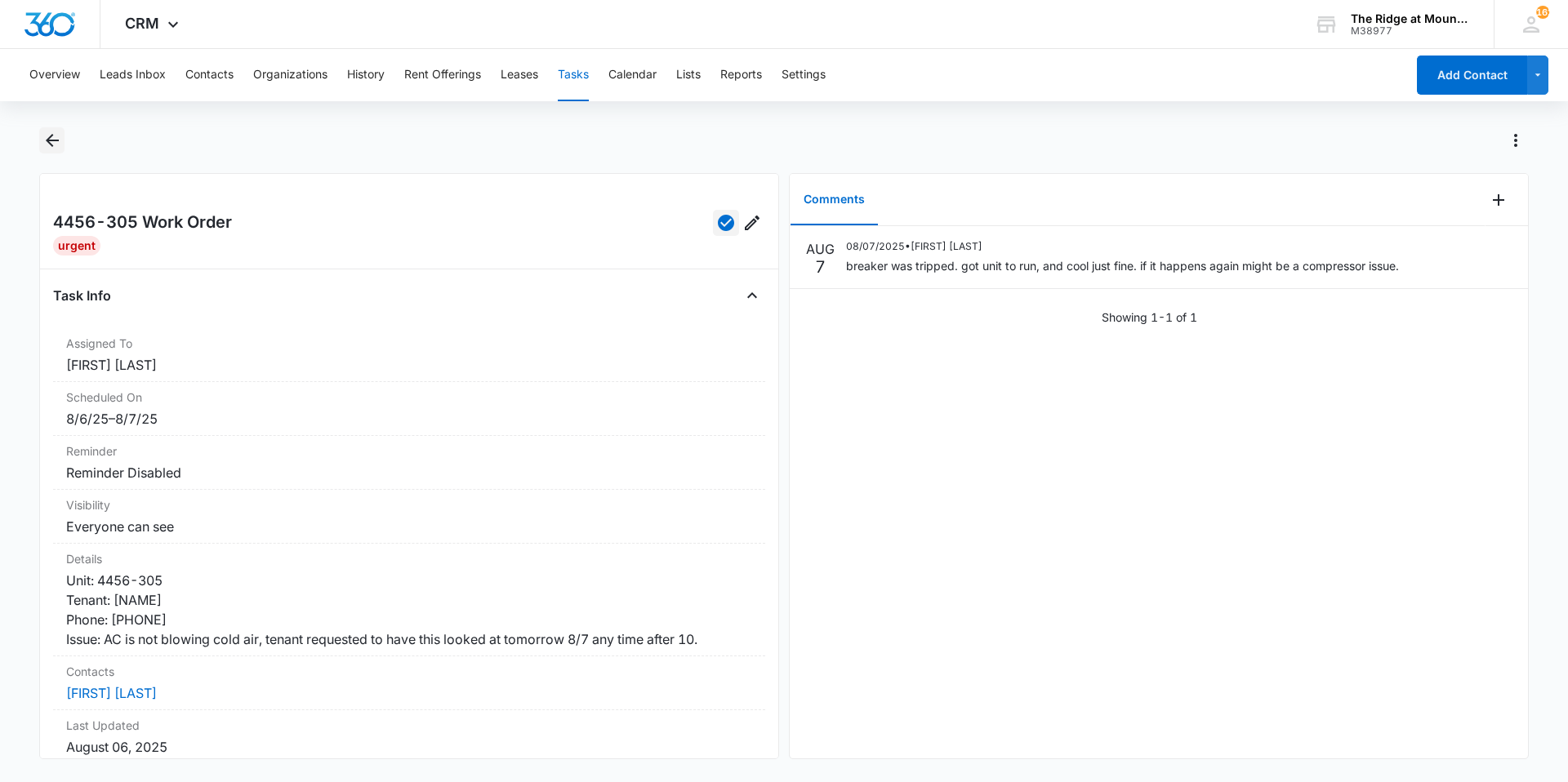 click 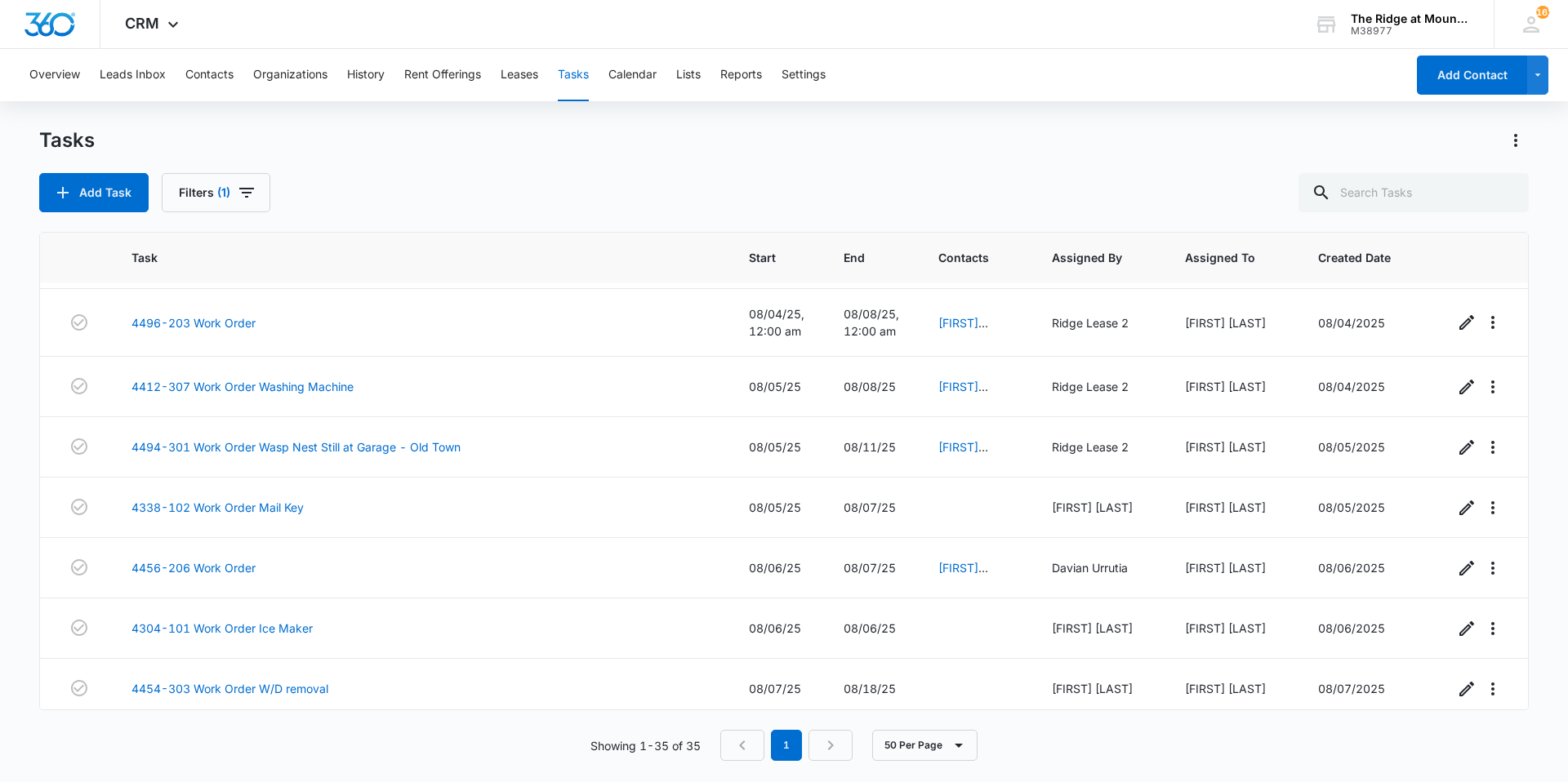 scroll, scrollTop: 1707, scrollLeft: 0, axis: vertical 